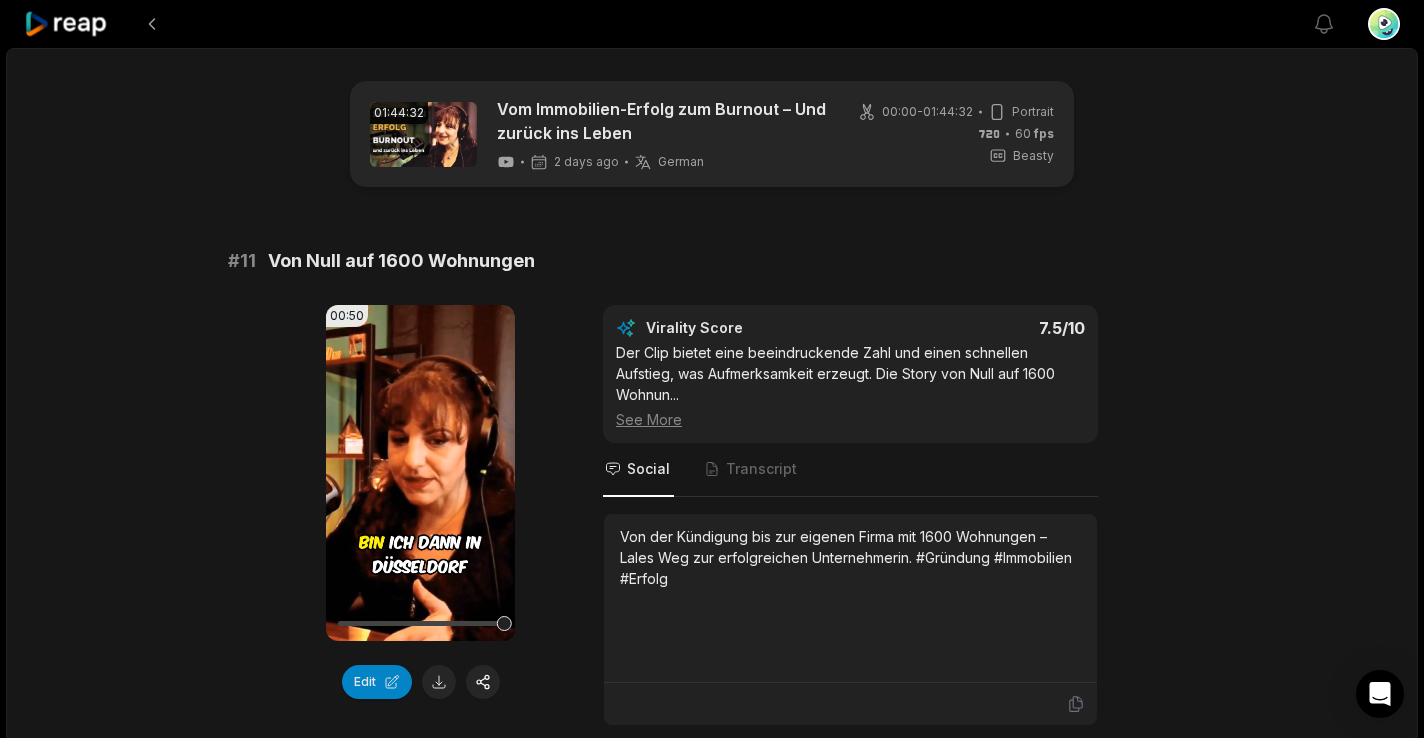 scroll, scrollTop: 745, scrollLeft: 0, axis: vertical 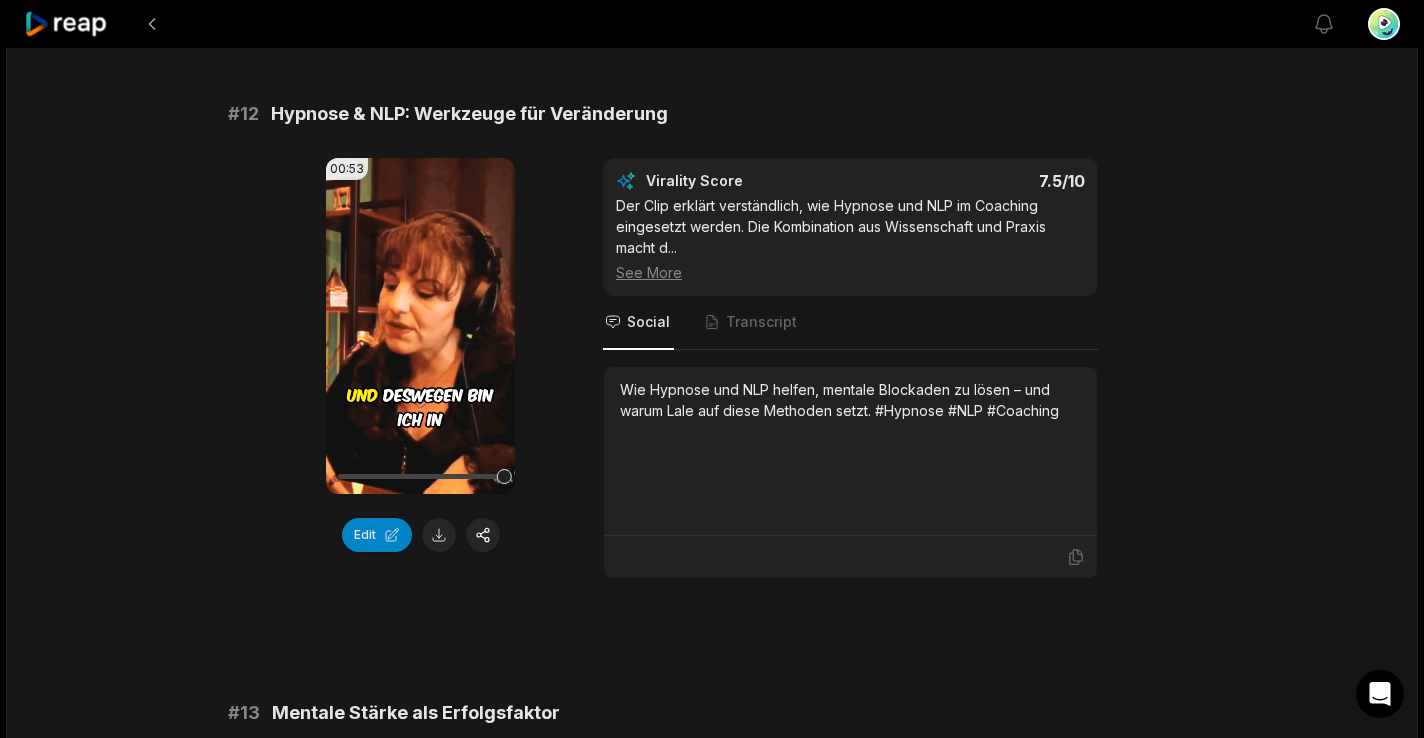 click on "See More" at bounding box center (850, 272) 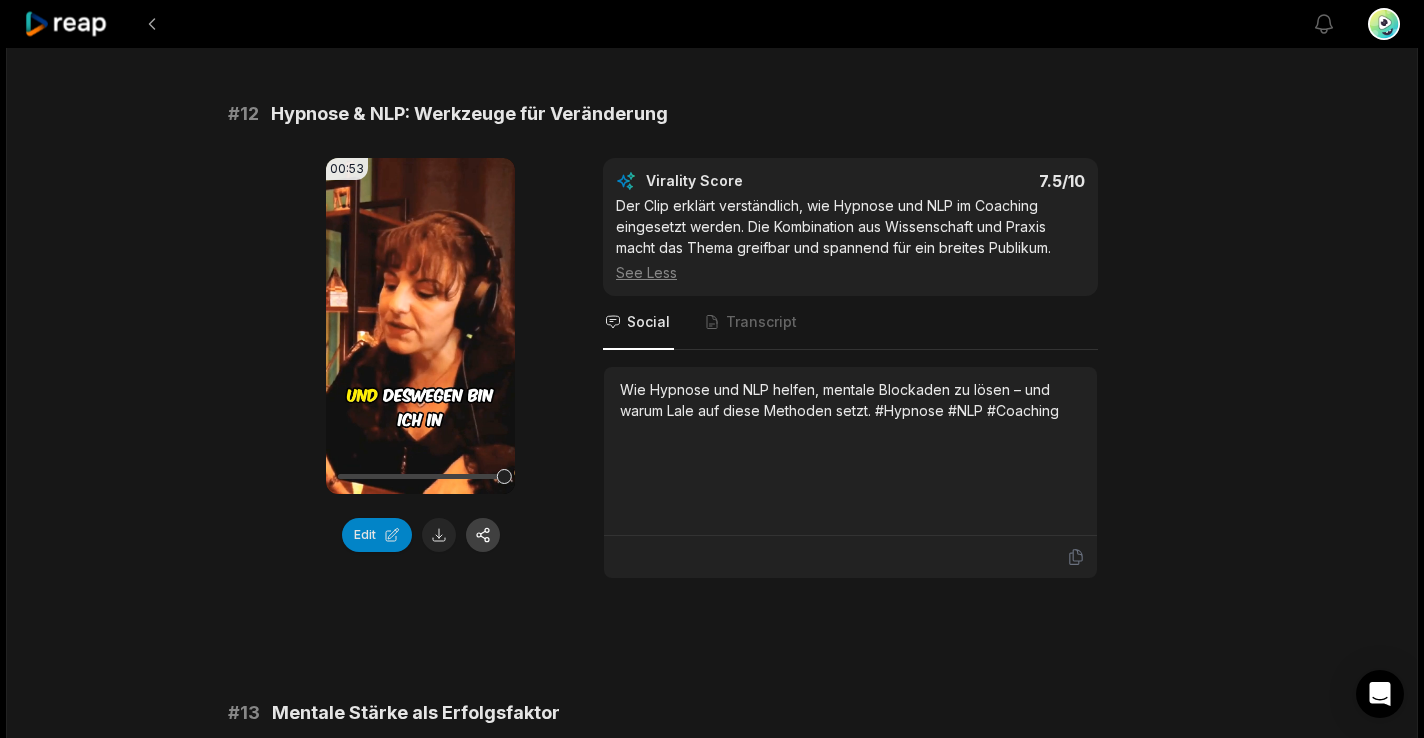 click at bounding box center [483, 535] 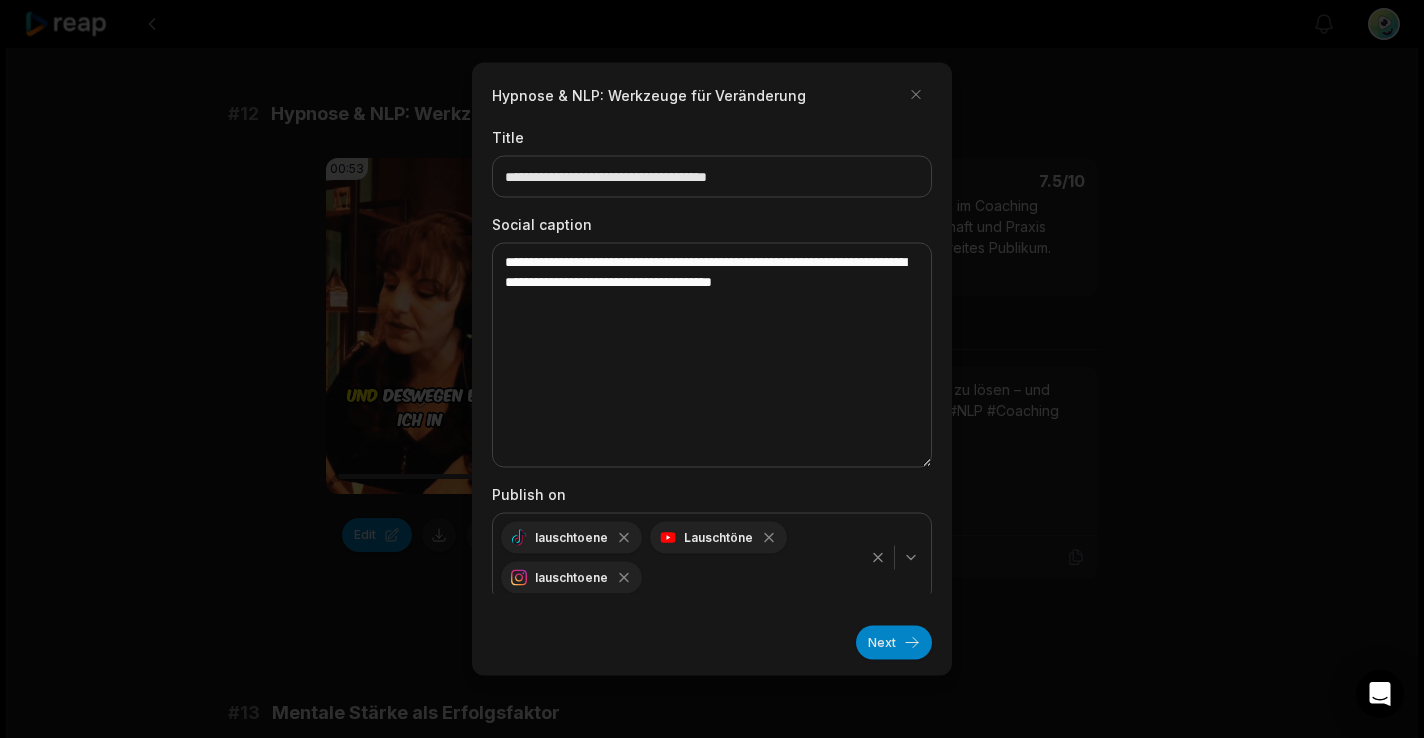 drag, startPoint x: 926, startPoint y: 407, endPoint x: 931, endPoint y: 512, distance: 105.11898 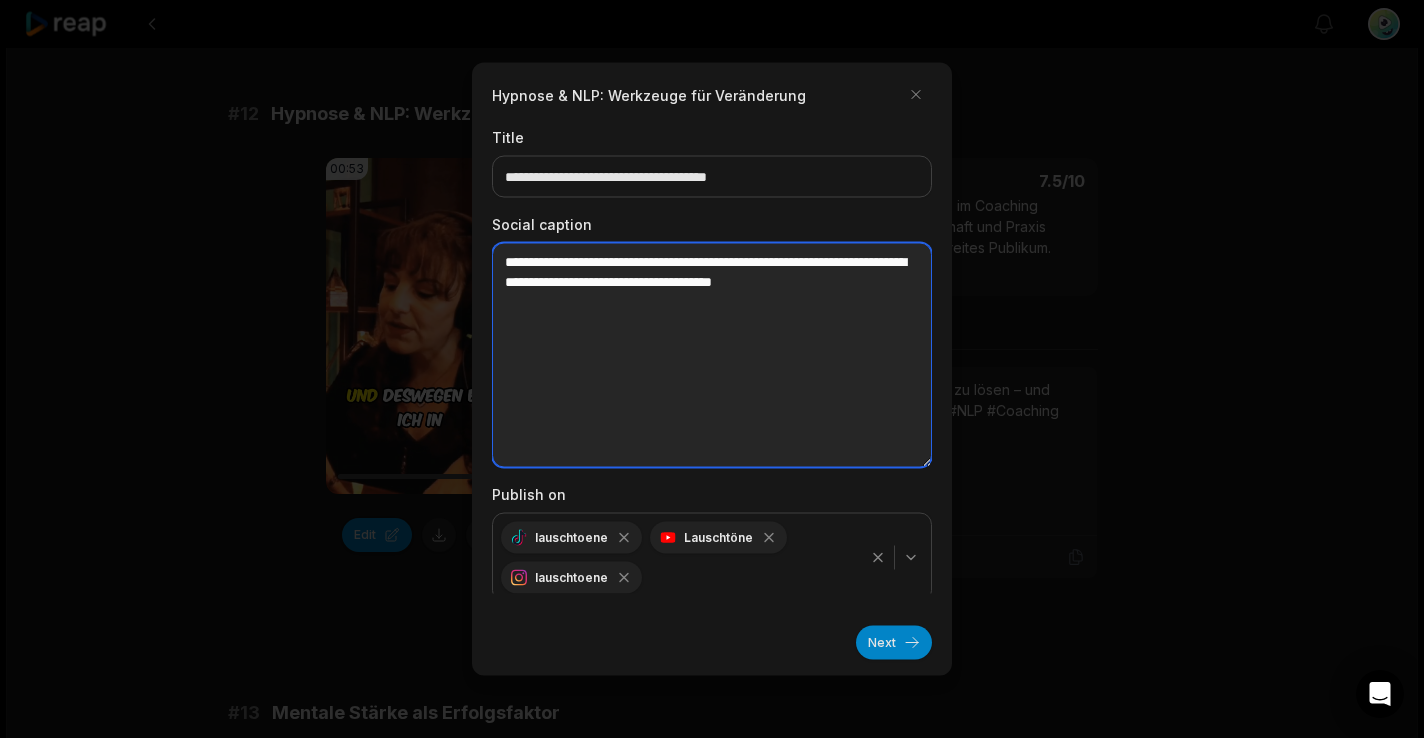 click on "**********" at bounding box center (712, 355) 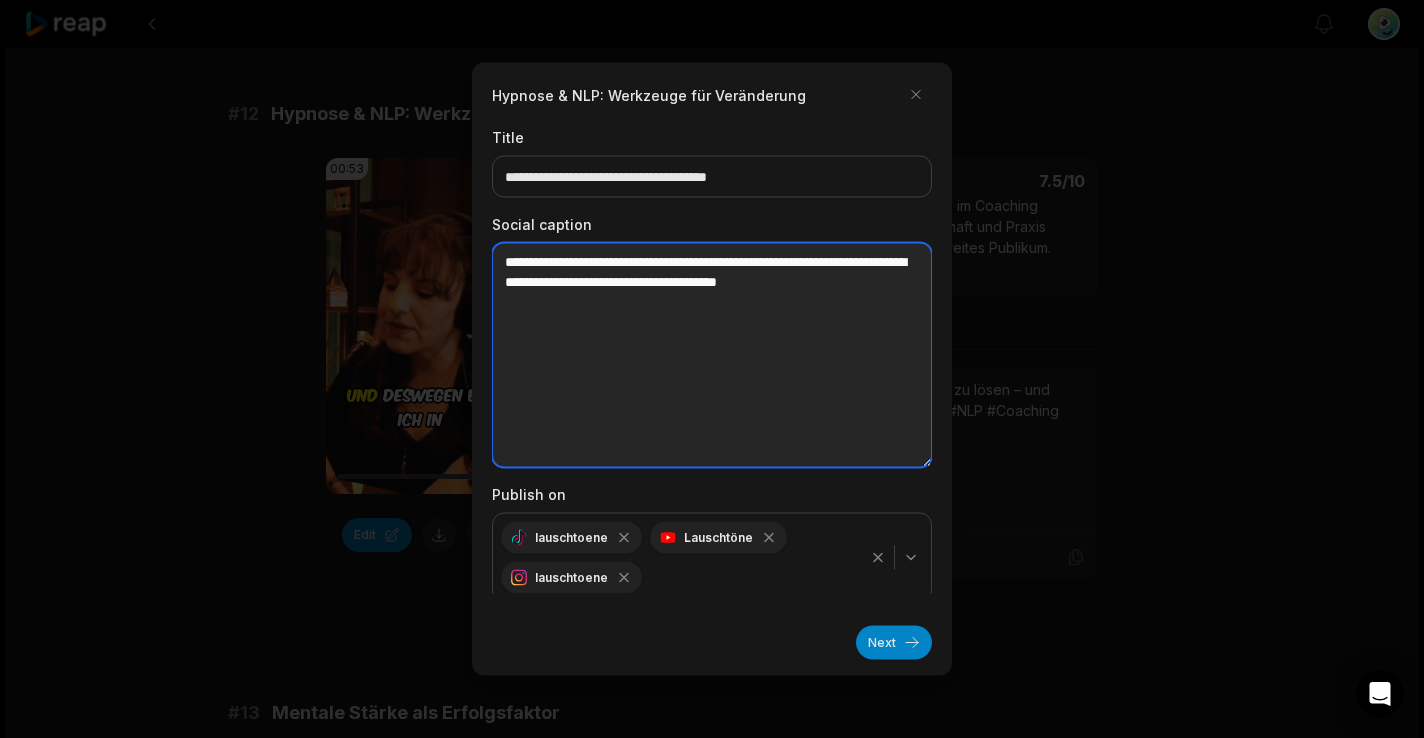 paste on "**********" 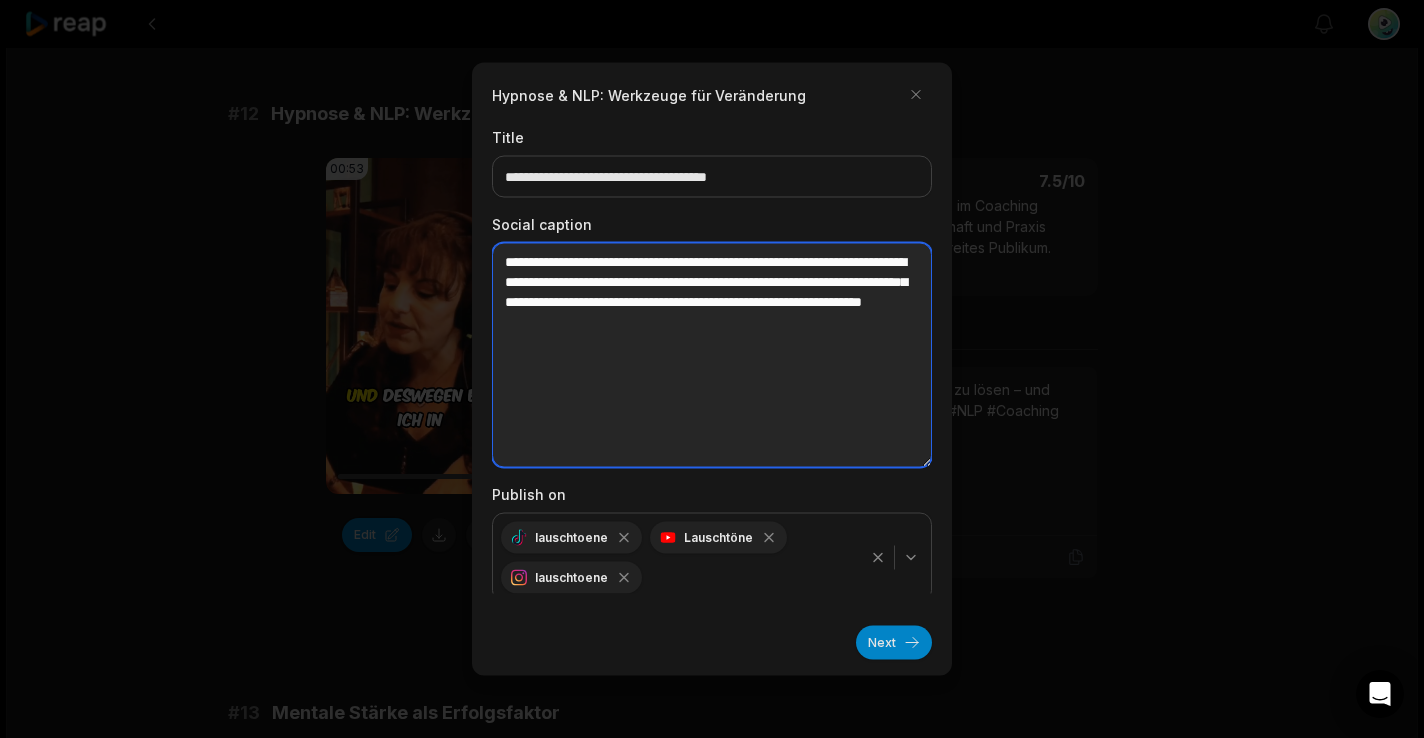 click on "**********" at bounding box center (712, 355) 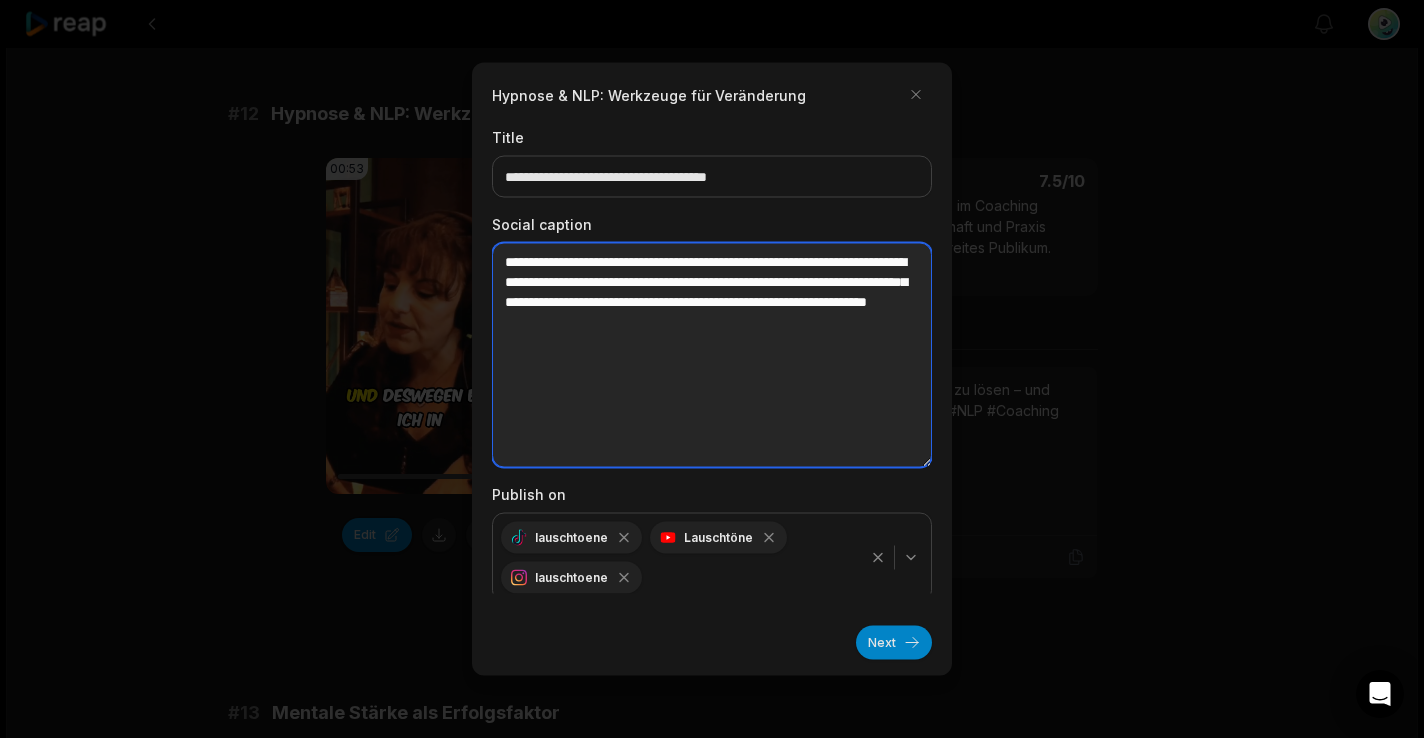 click on "**********" at bounding box center [712, 355] 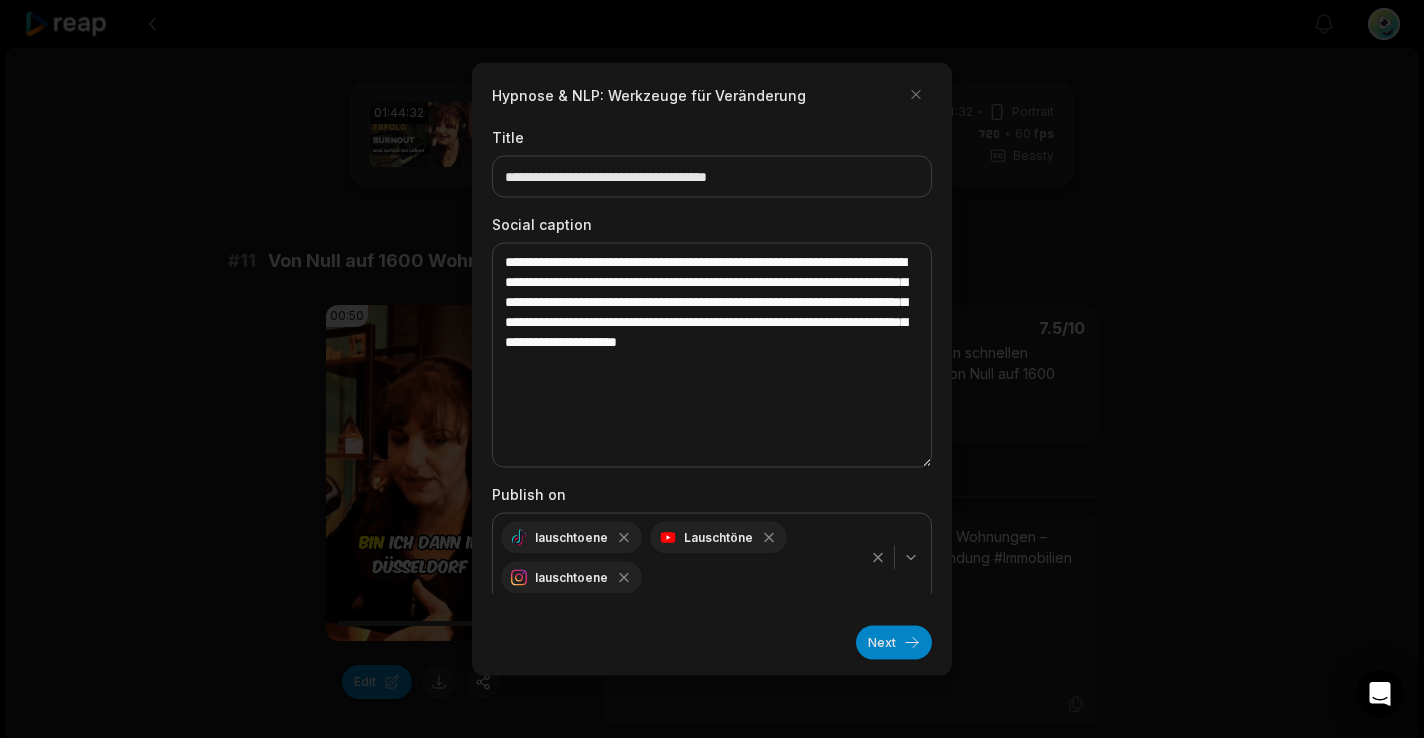 scroll, scrollTop: 746, scrollLeft: 0, axis: vertical 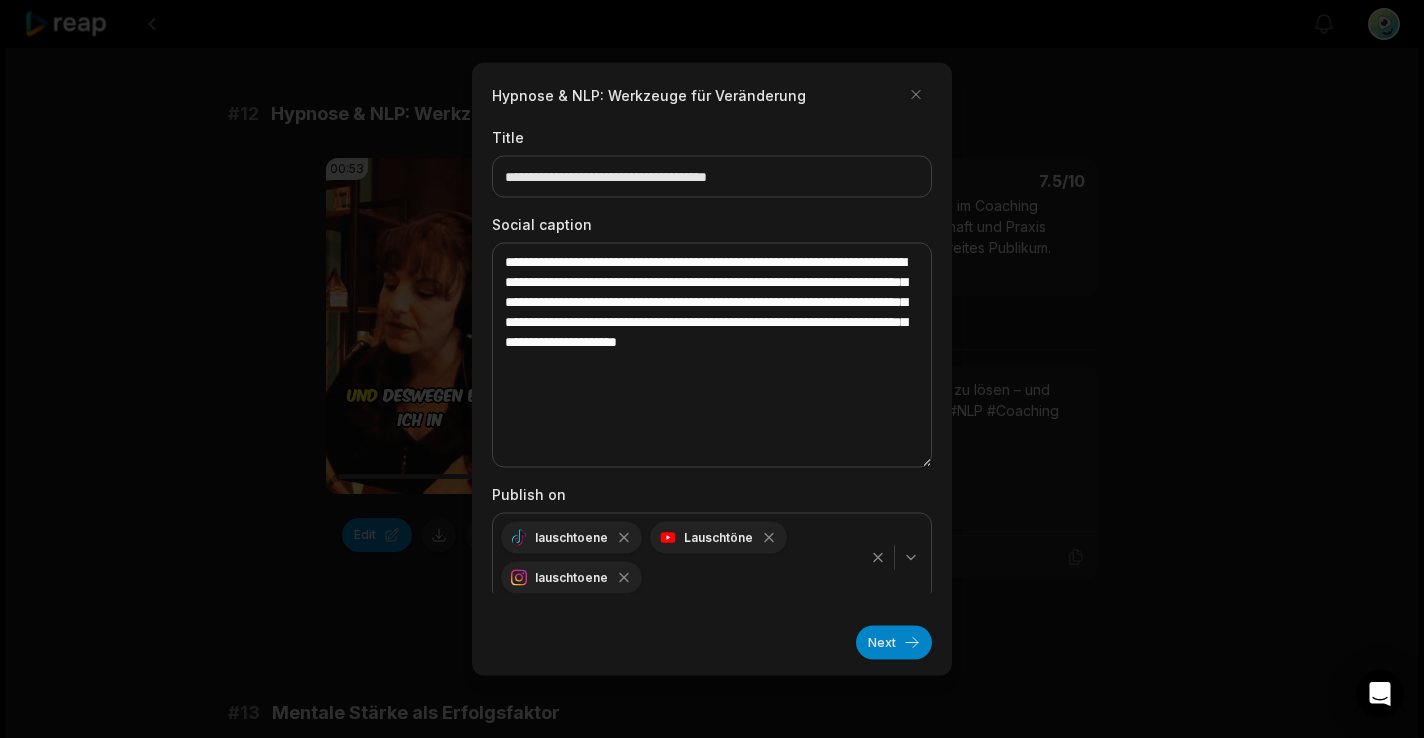 type on "**********" 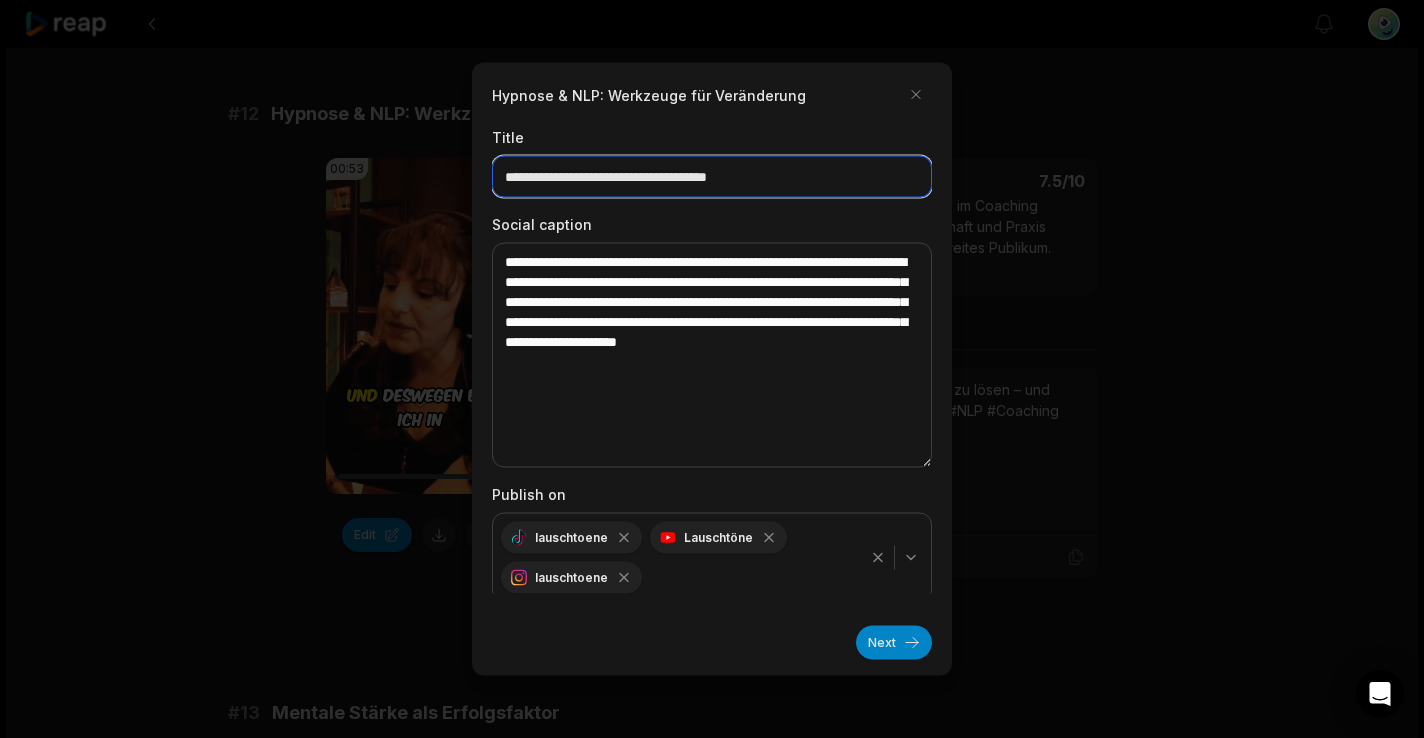 drag, startPoint x: 819, startPoint y: 180, endPoint x: 456, endPoint y: 174, distance: 363.0496 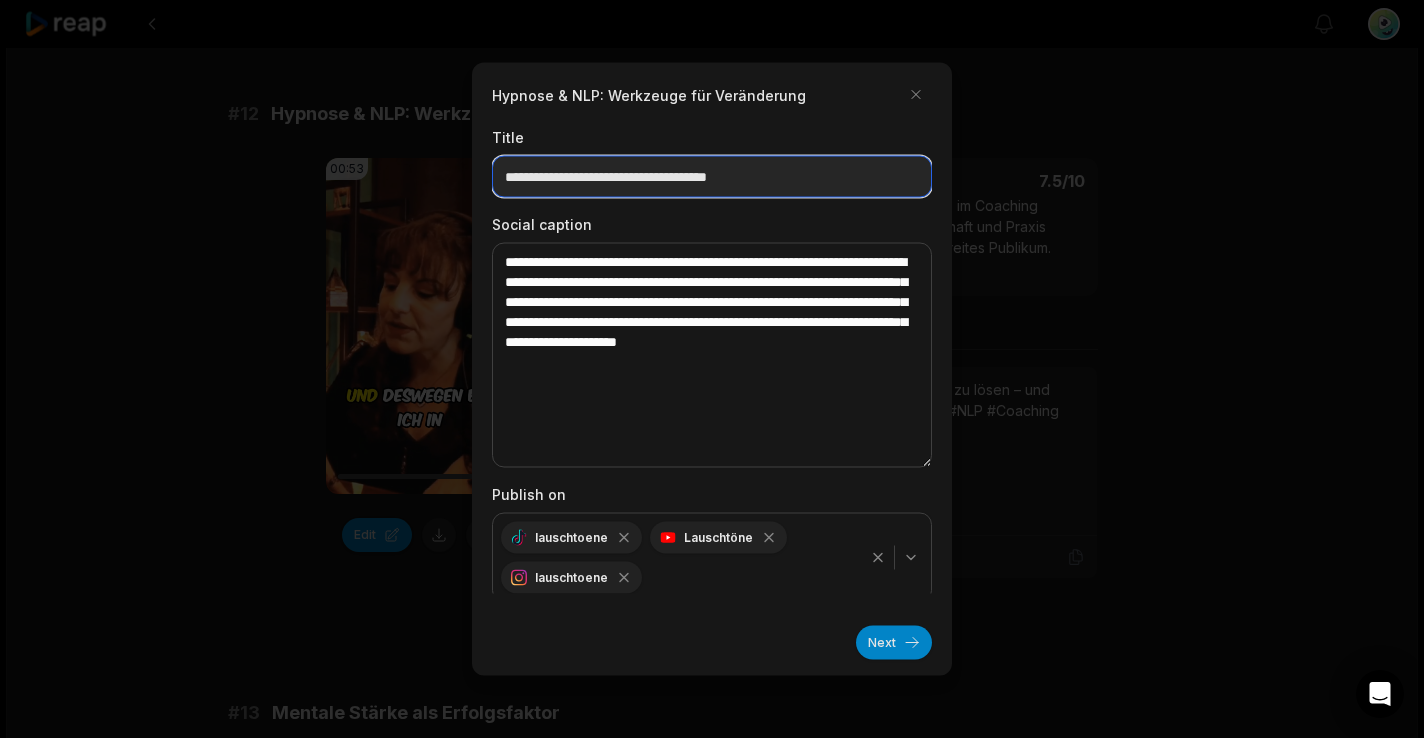paste on "*****" 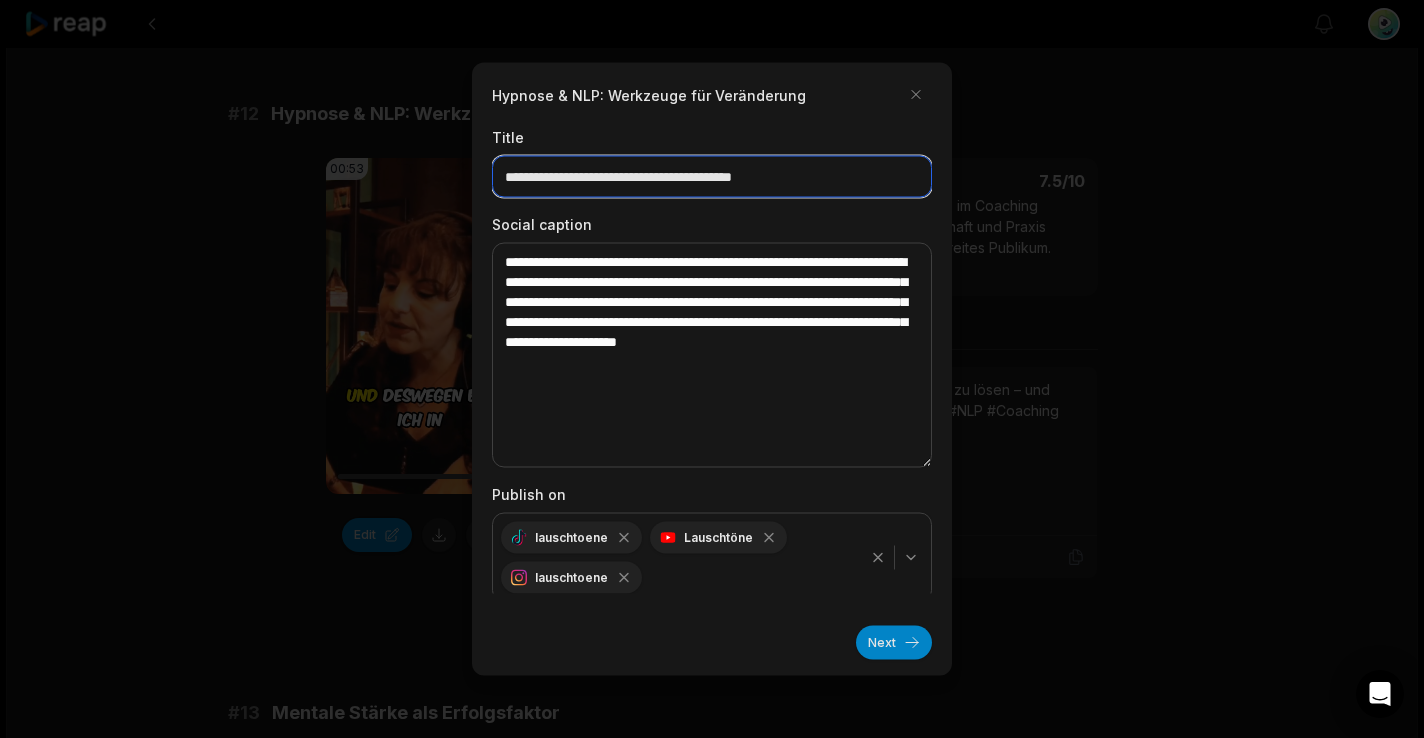 type on "**********" 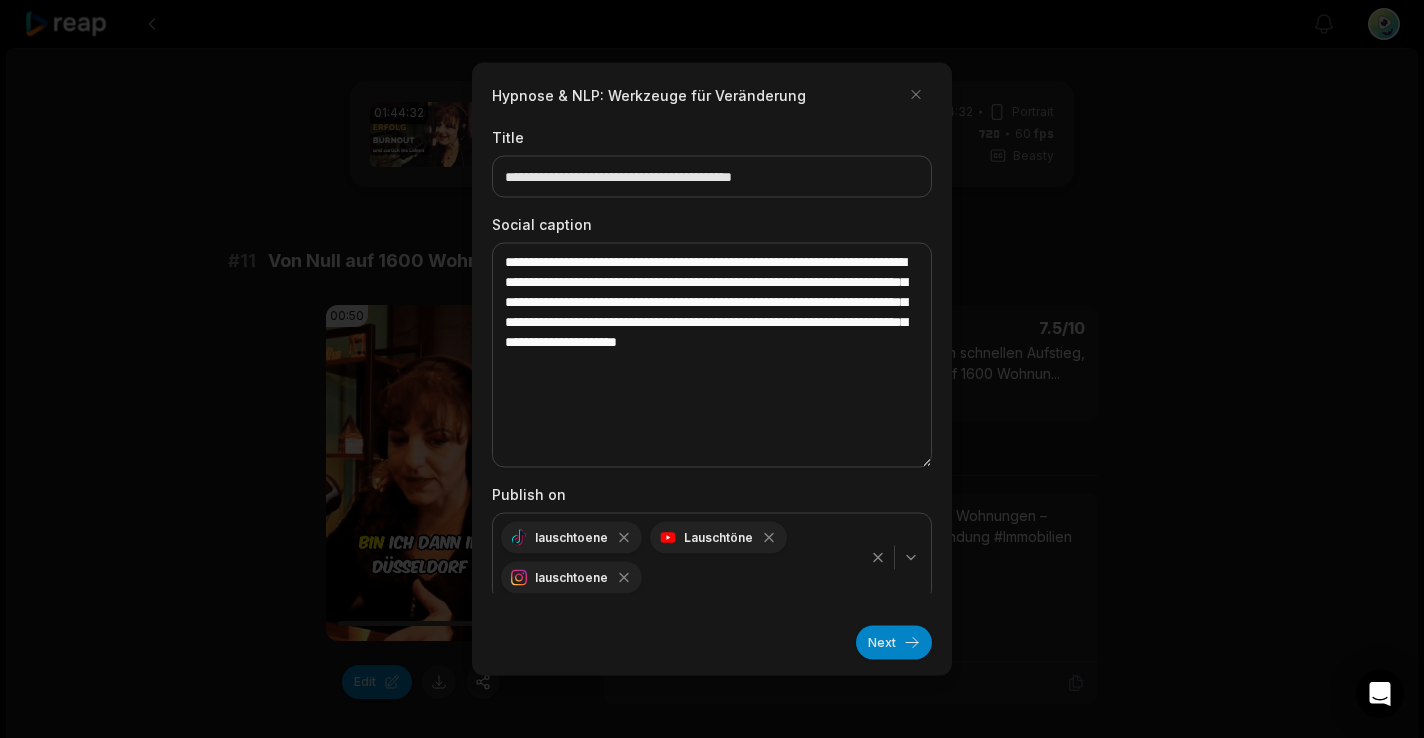 scroll, scrollTop: 746, scrollLeft: 0, axis: vertical 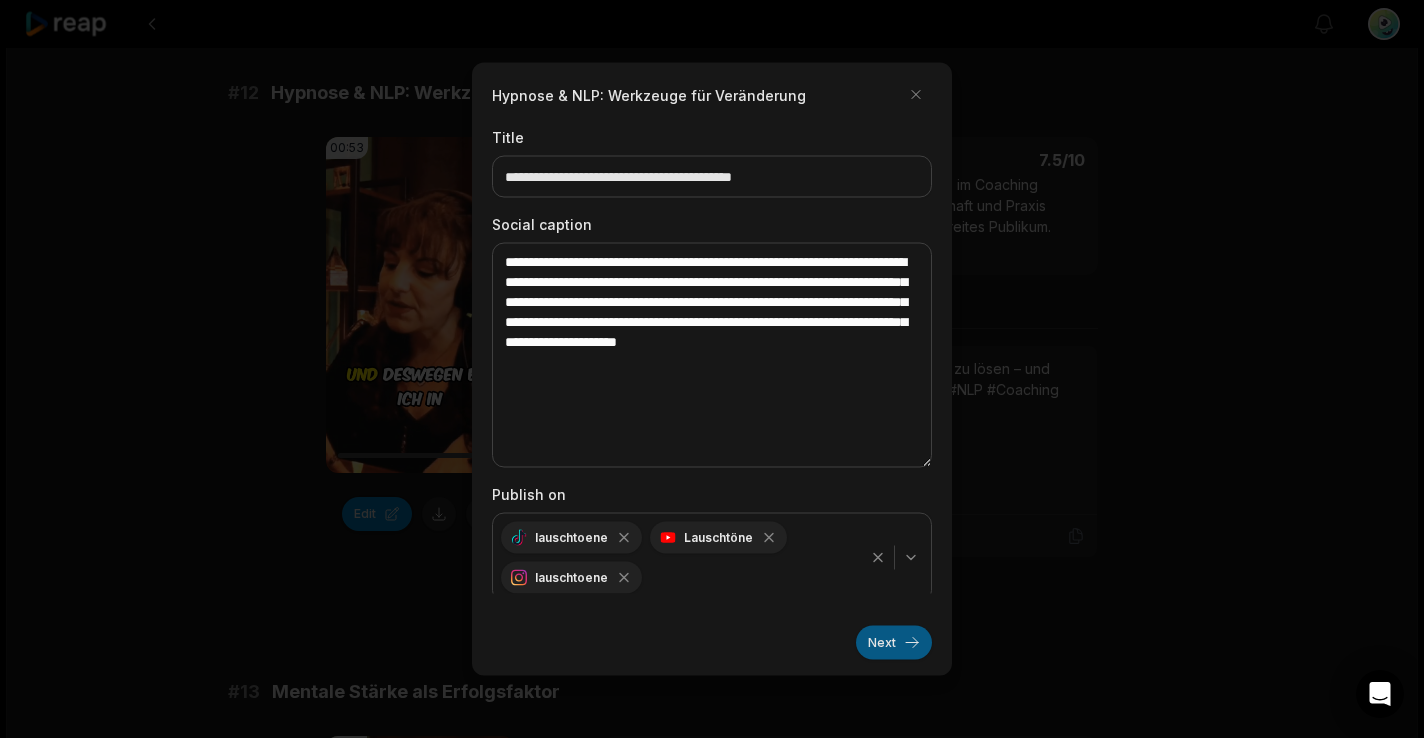 click on "Next" at bounding box center [894, 643] 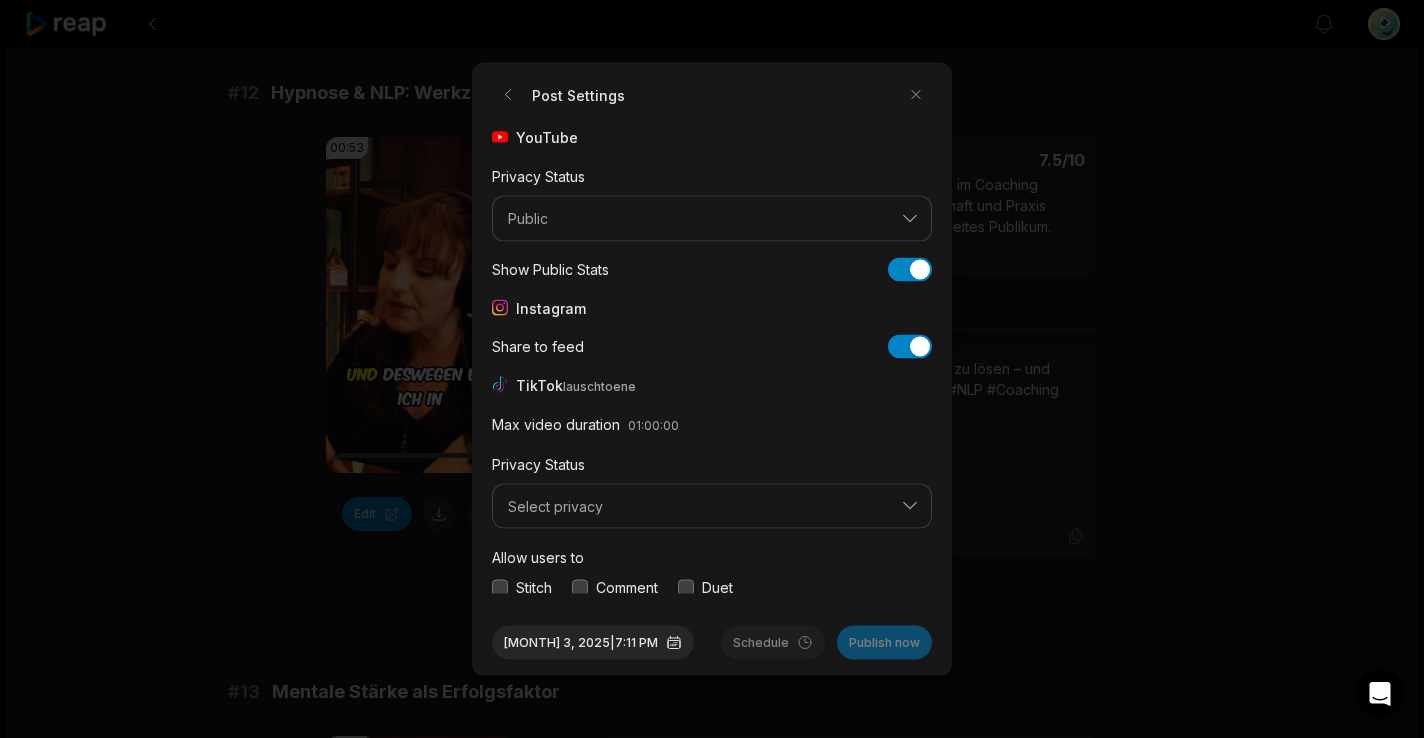 scroll, scrollTop: 35, scrollLeft: 0, axis: vertical 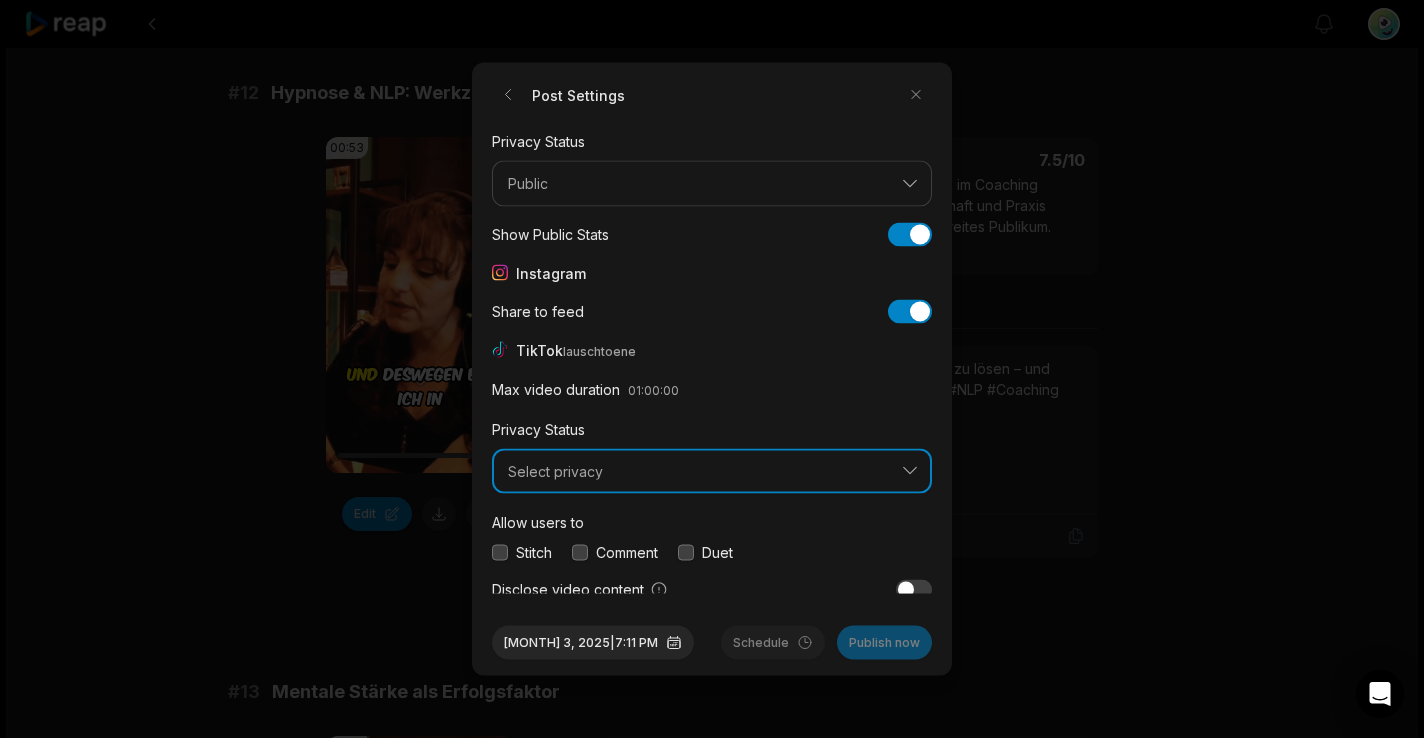 click on "Select privacy" at bounding box center (712, 471) 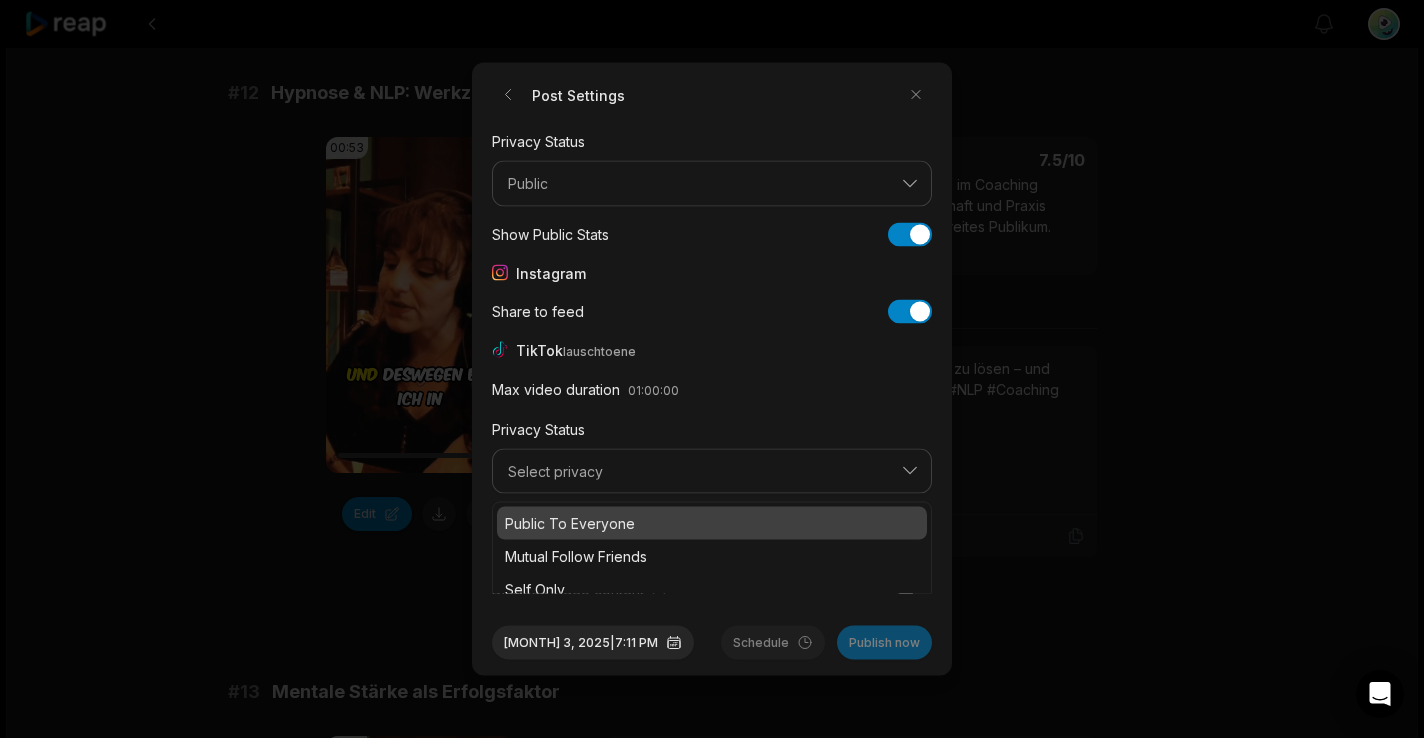 click on "Public To Everyone" at bounding box center [712, 523] 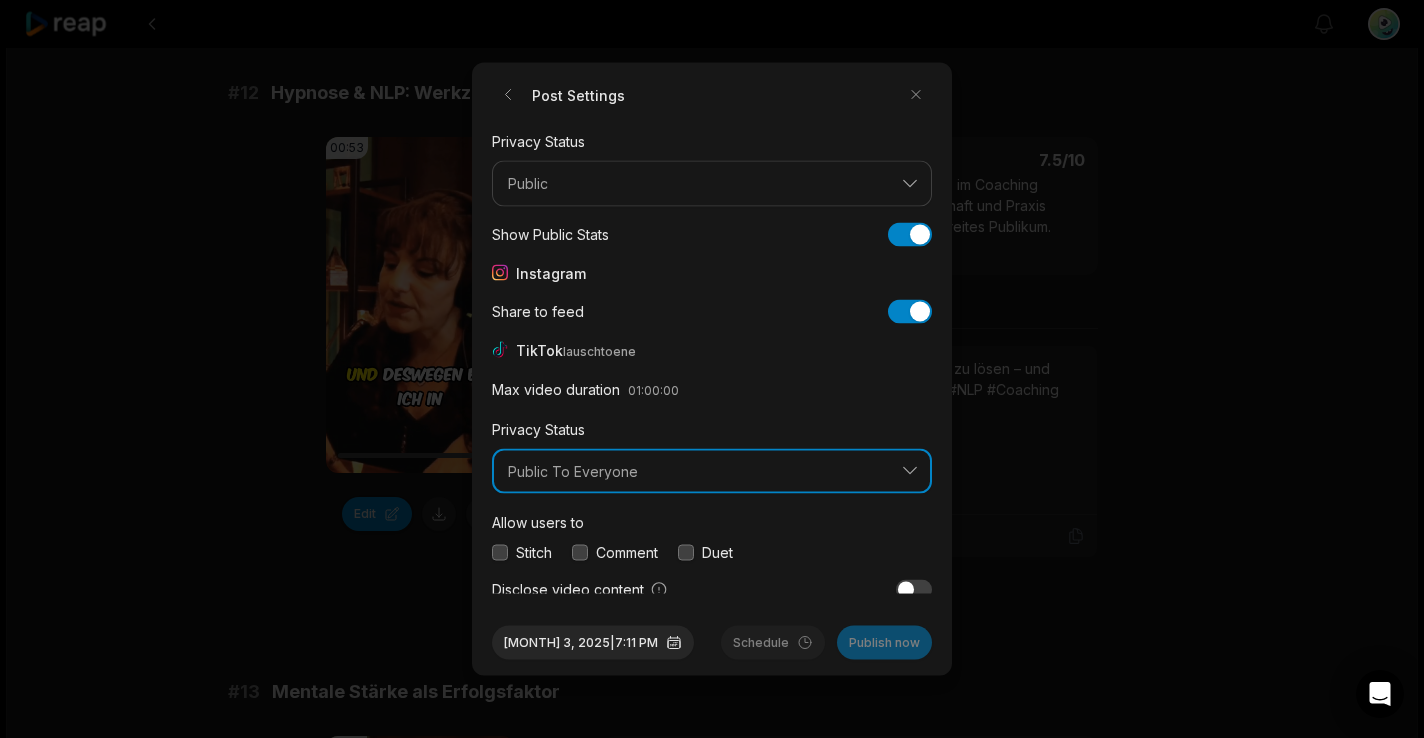 scroll, scrollTop: 75, scrollLeft: 0, axis: vertical 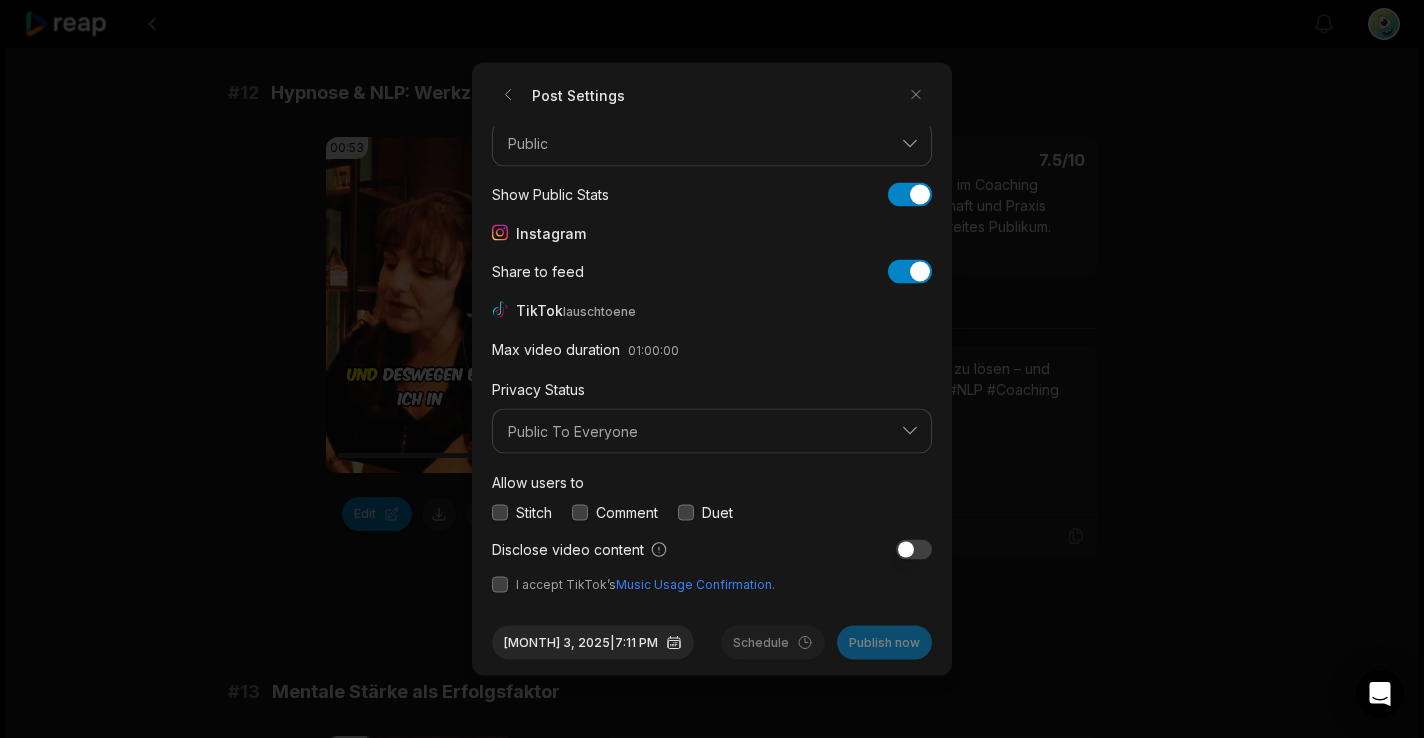 click at bounding box center (500, 512) 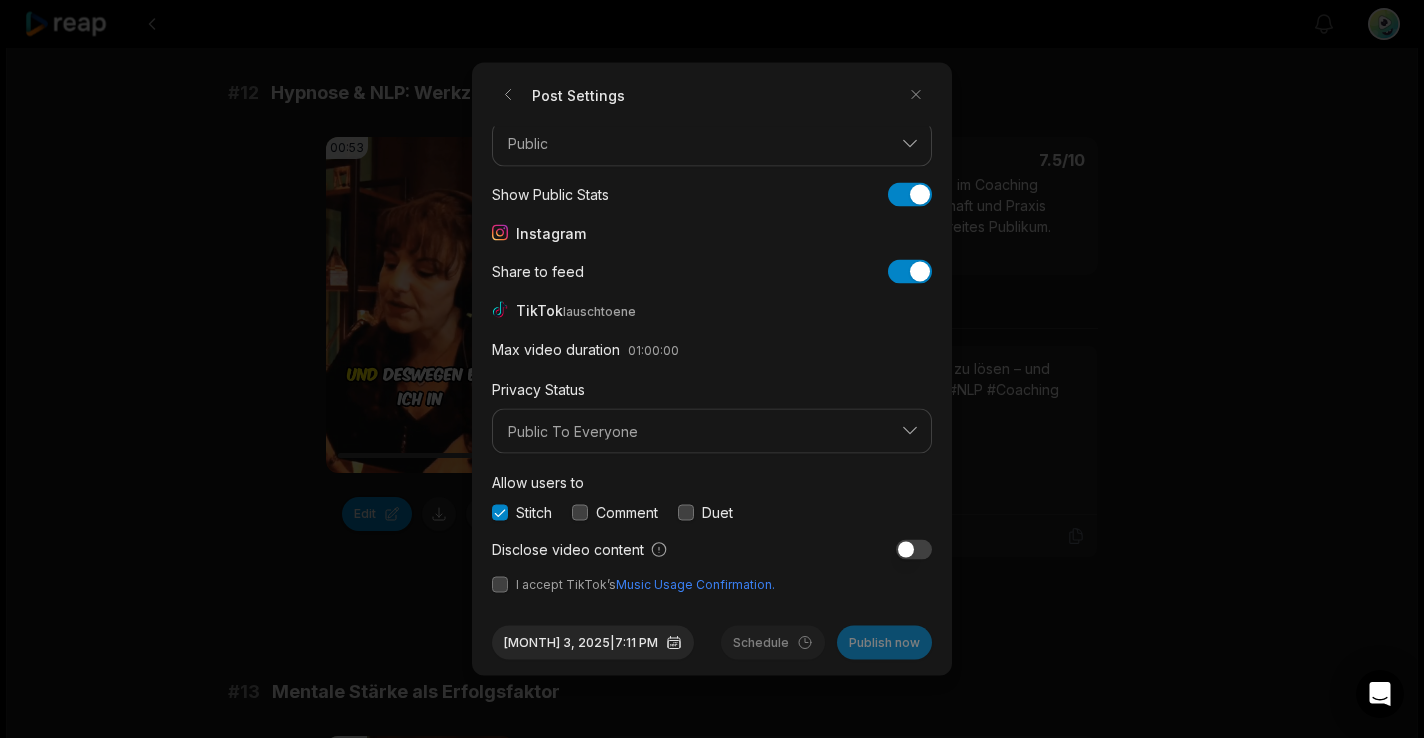 click at bounding box center (580, 512) 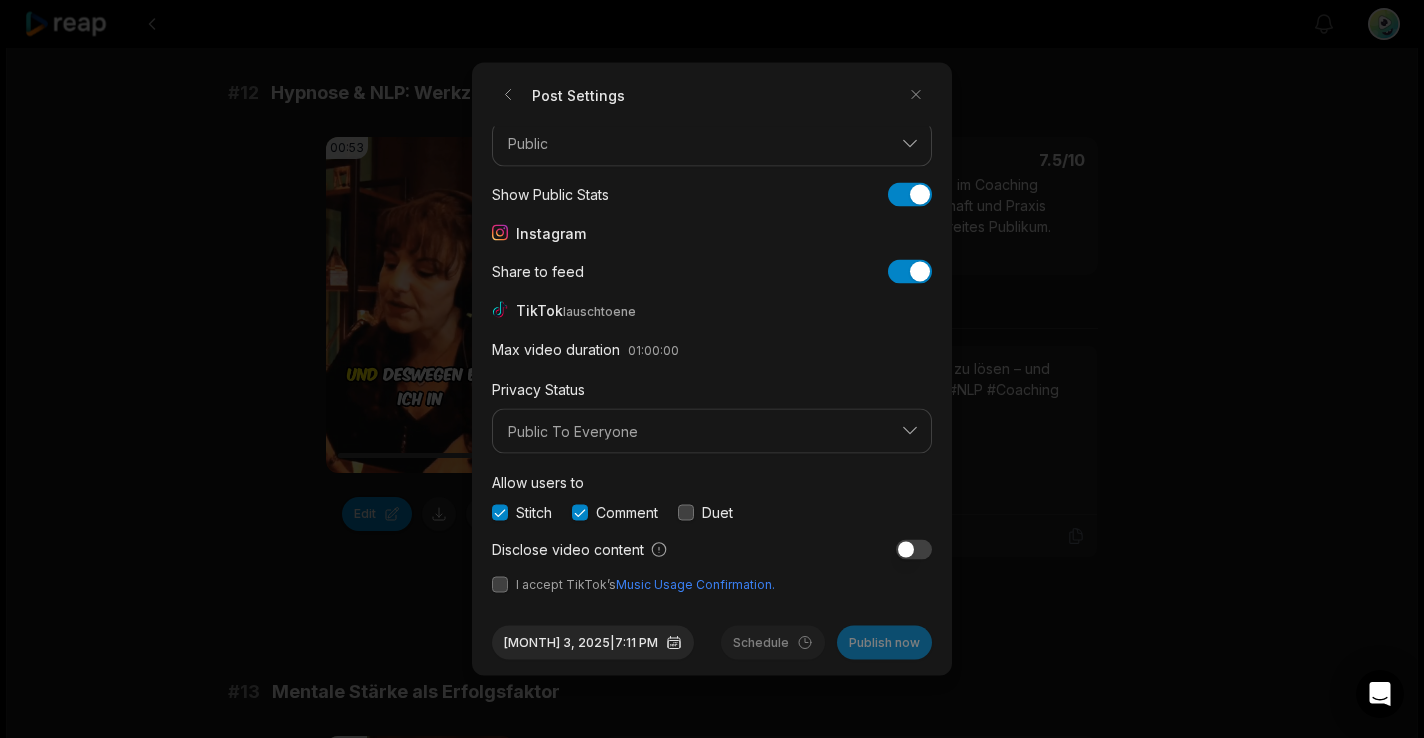 click at bounding box center [686, 512] 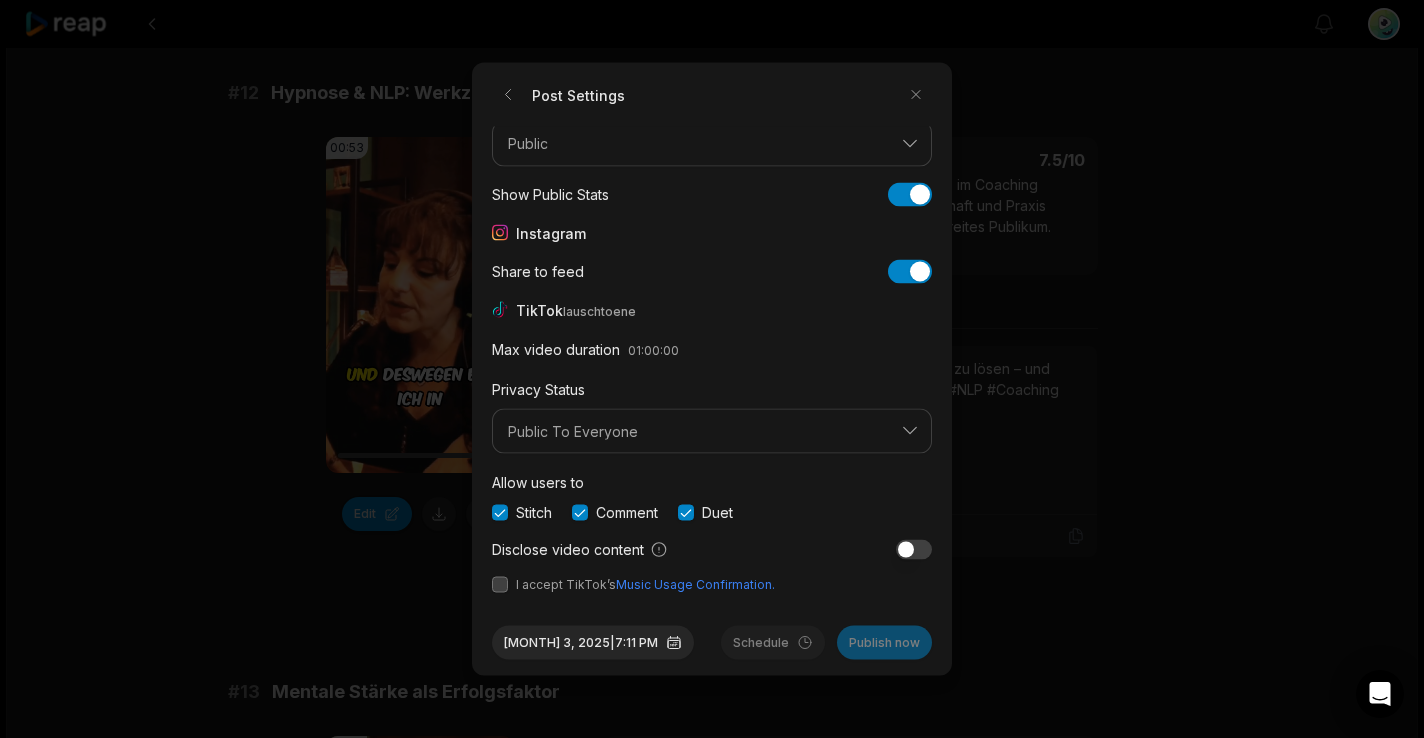 drag, startPoint x: 500, startPoint y: 580, endPoint x: 511, endPoint y: 573, distance: 13.038404 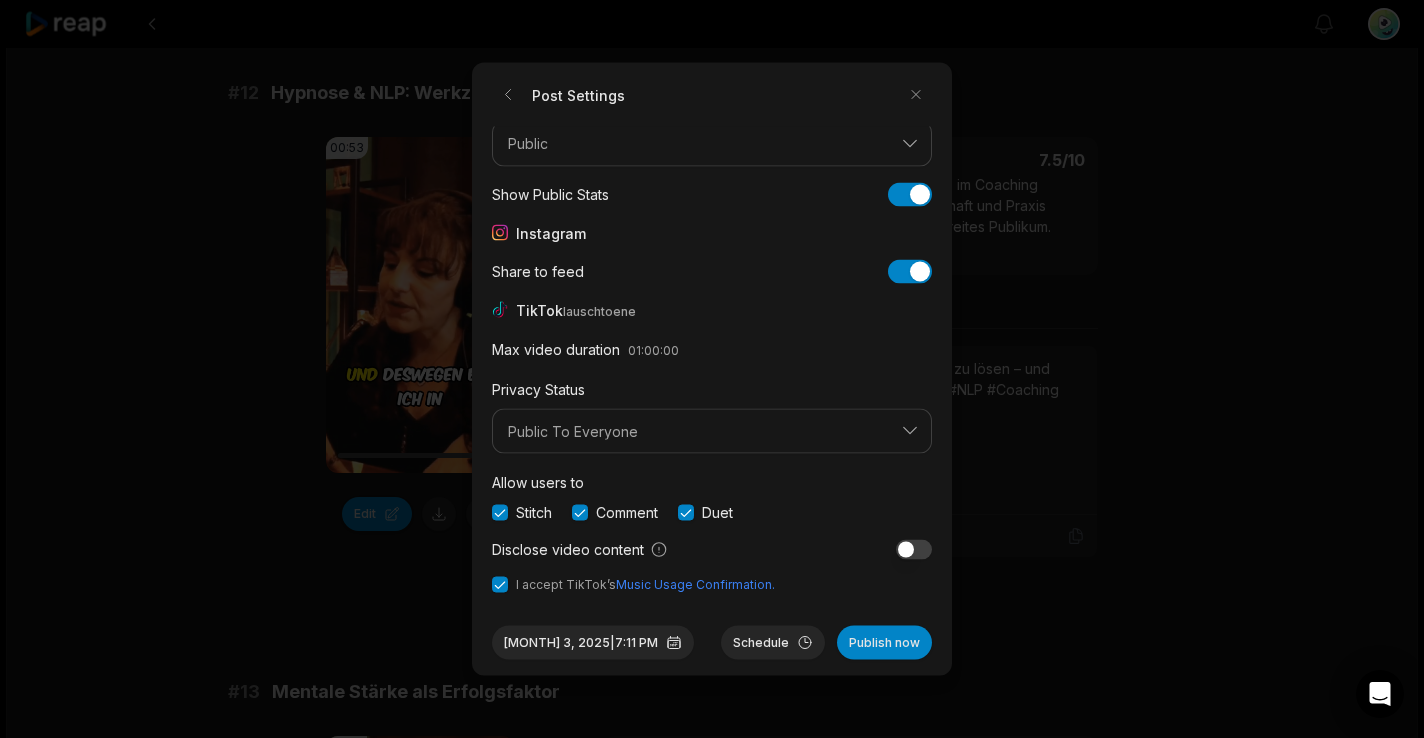 click at bounding box center (914, 549) 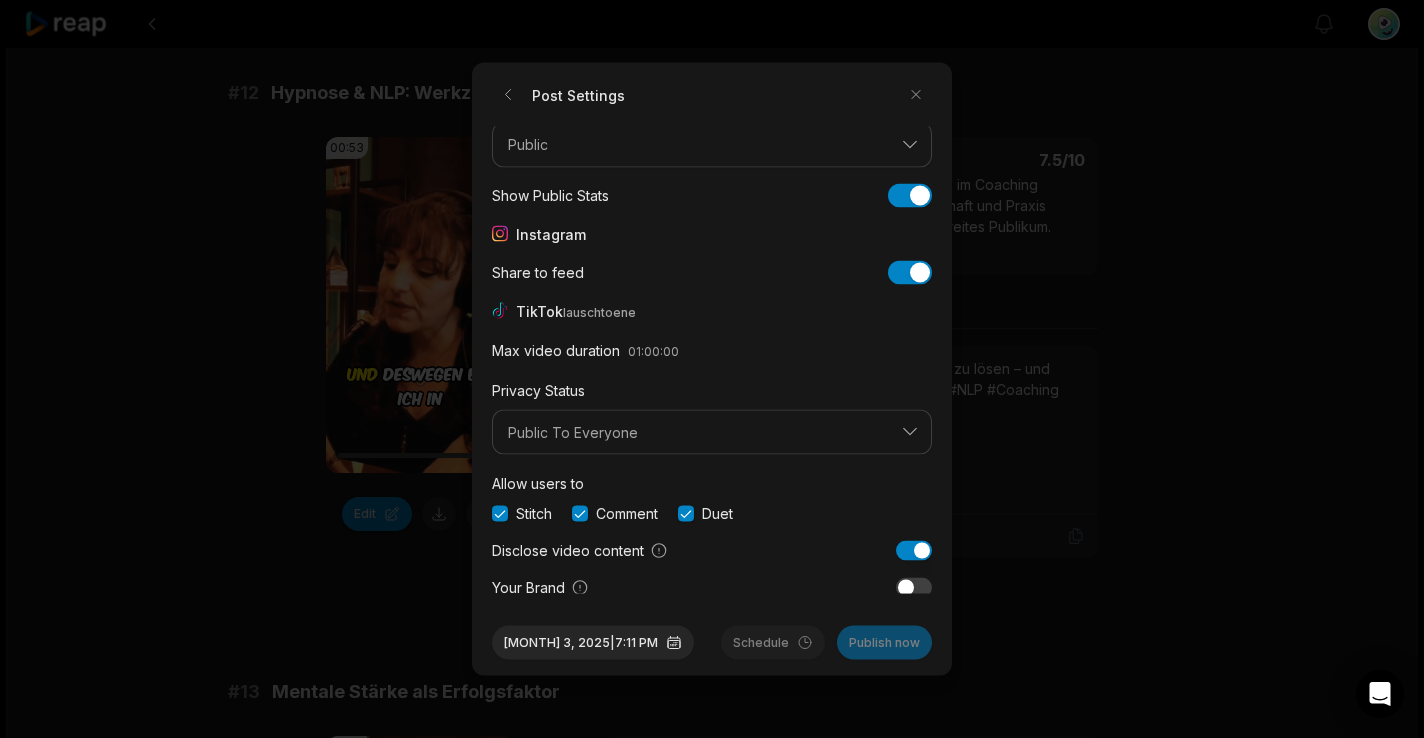 scroll, scrollTop: 149, scrollLeft: 0, axis: vertical 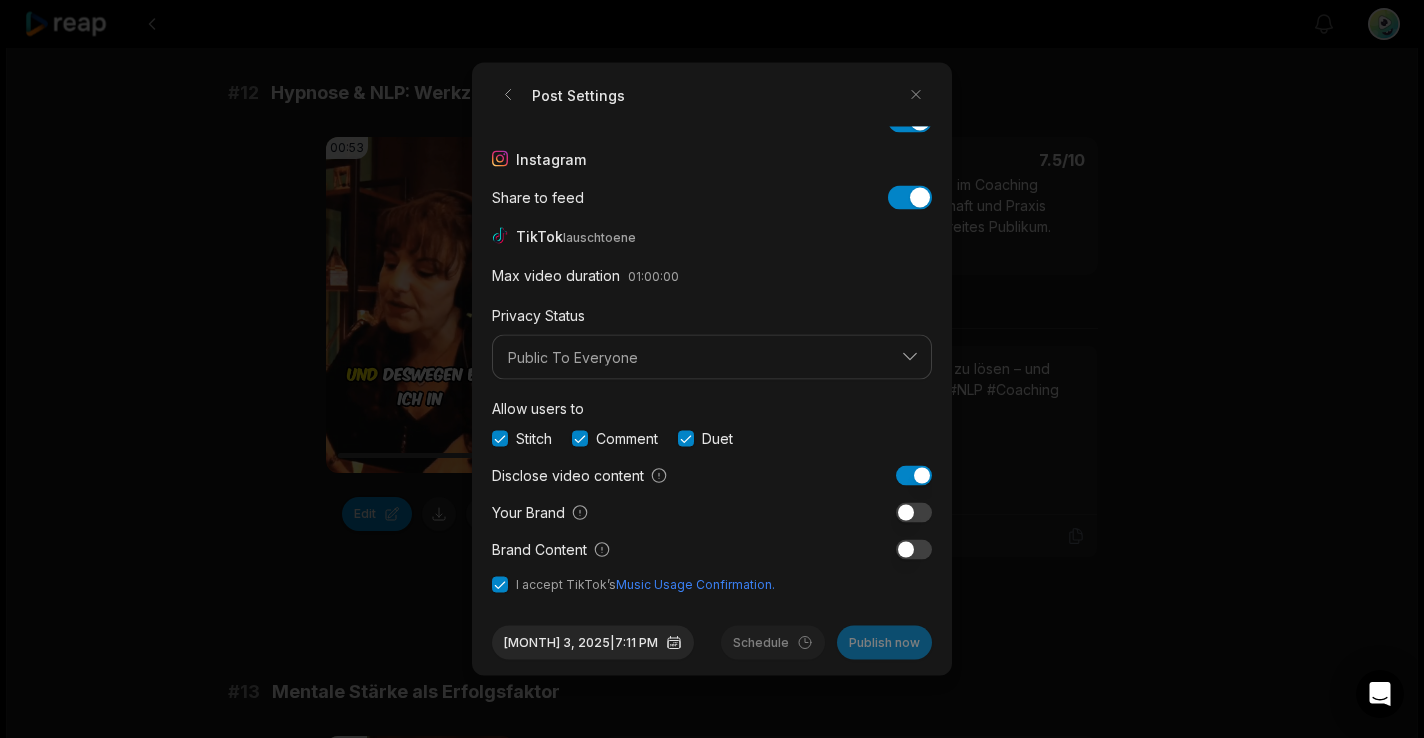 drag, startPoint x: 914, startPoint y: 479, endPoint x: 888, endPoint y: 487, distance: 27.202942 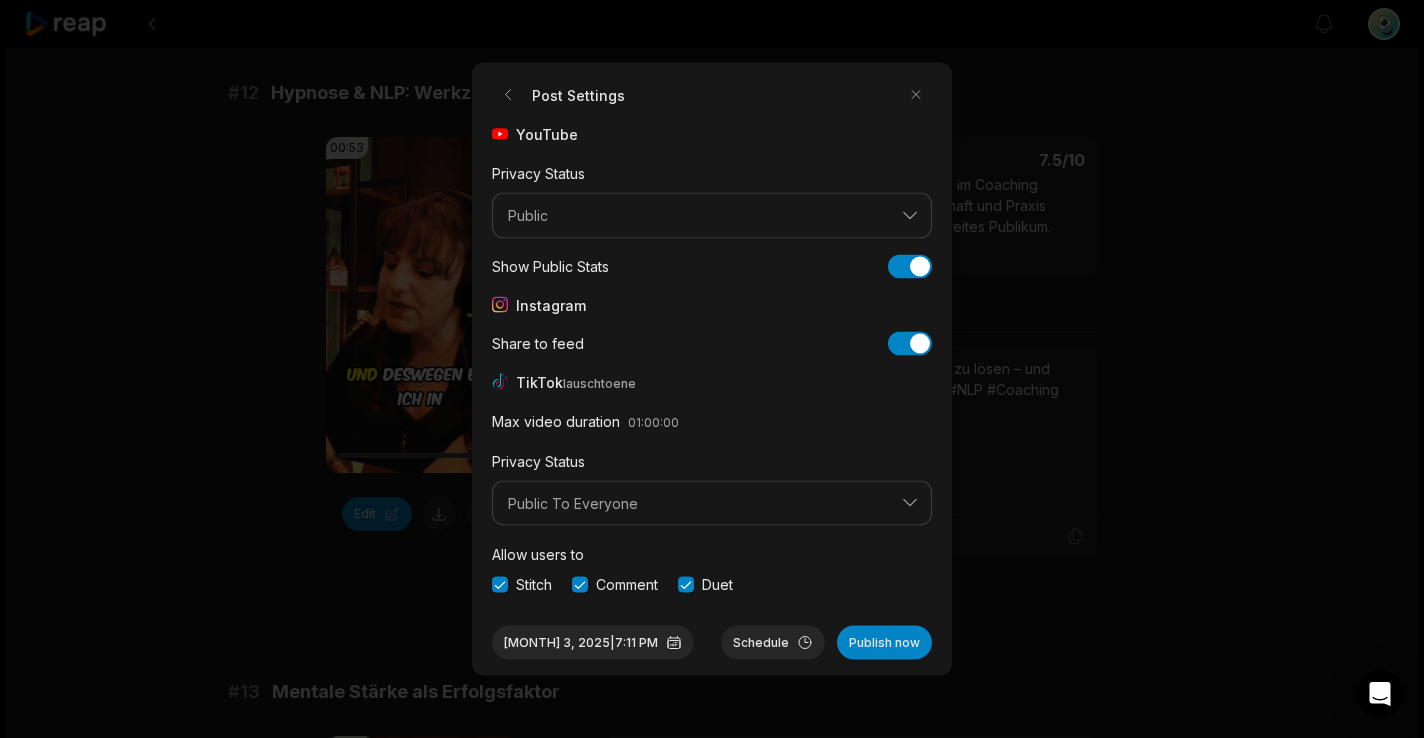 scroll, scrollTop: 75, scrollLeft: 0, axis: vertical 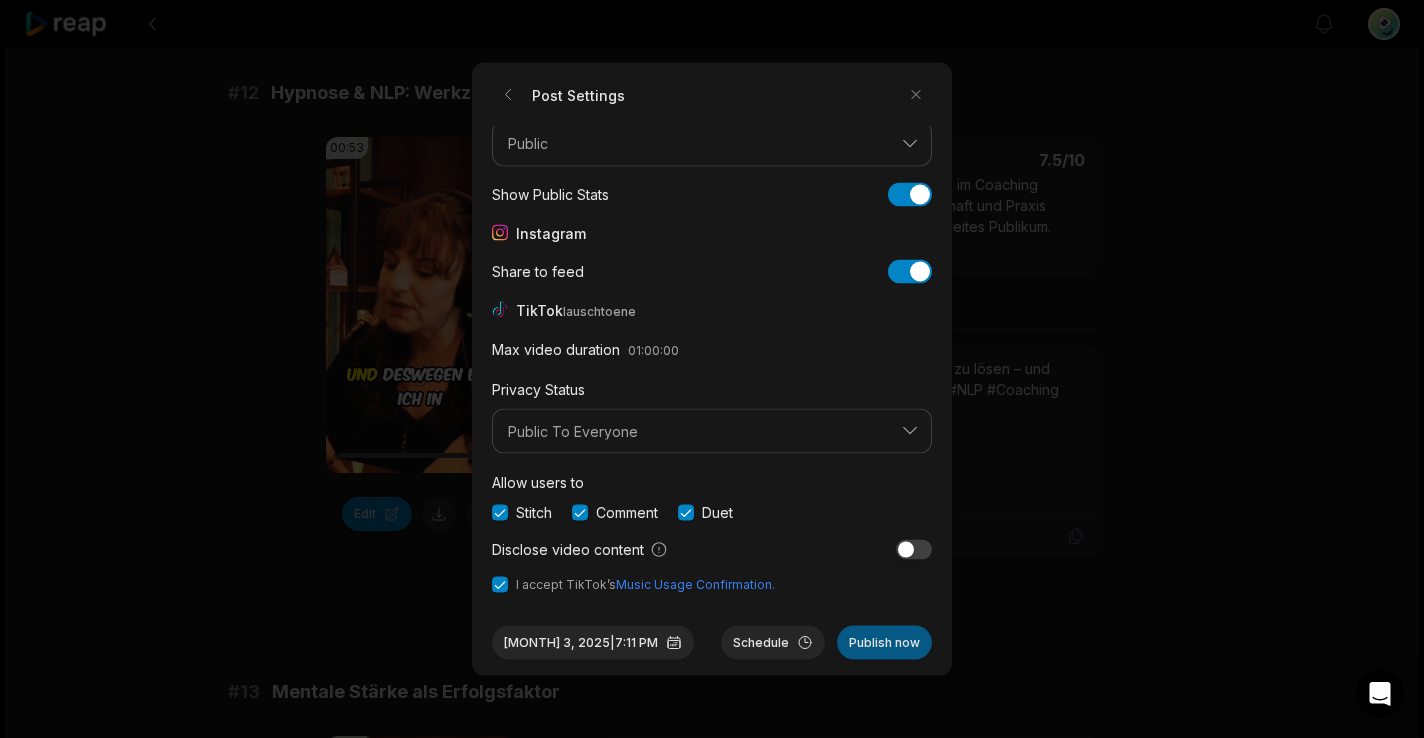 click on "Publish now" at bounding box center (884, 643) 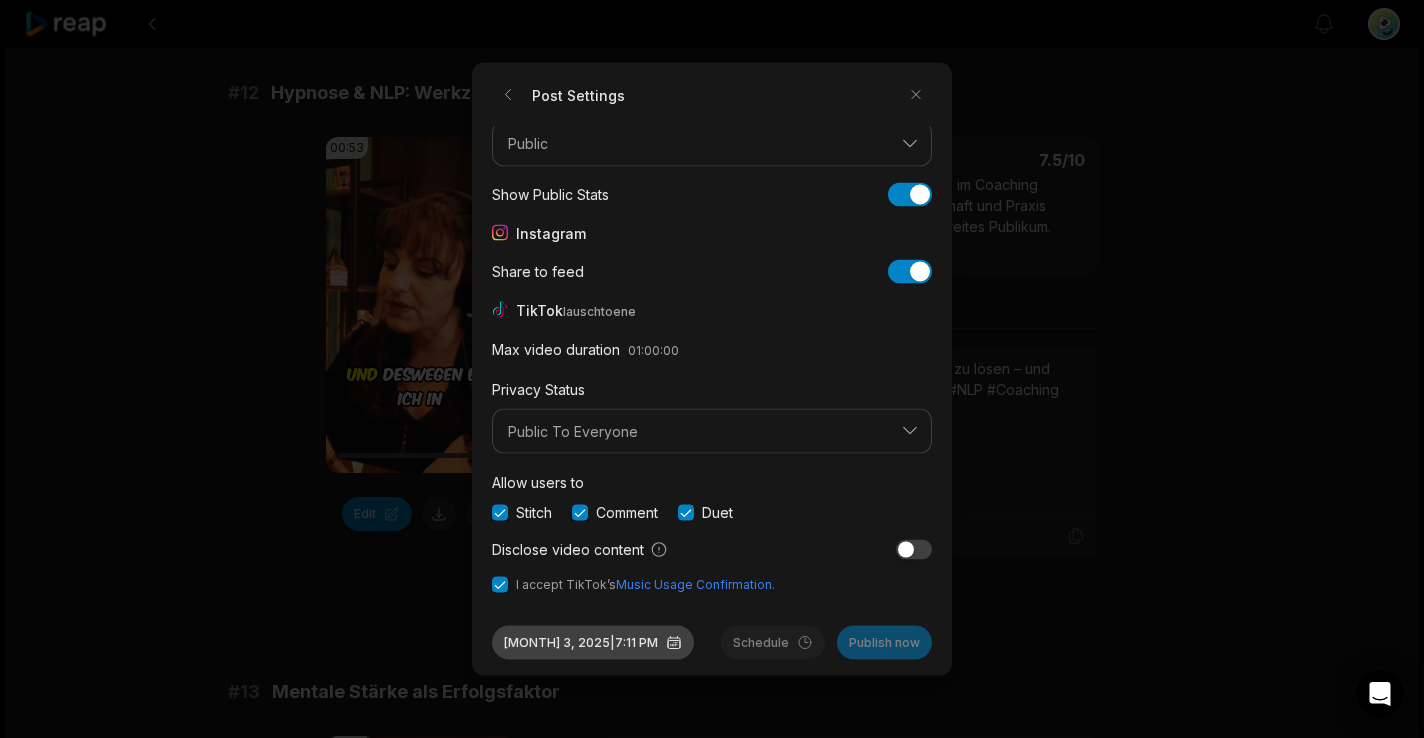 click on "Aug 3, 2025  |  7:11 PM" at bounding box center (593, 643) 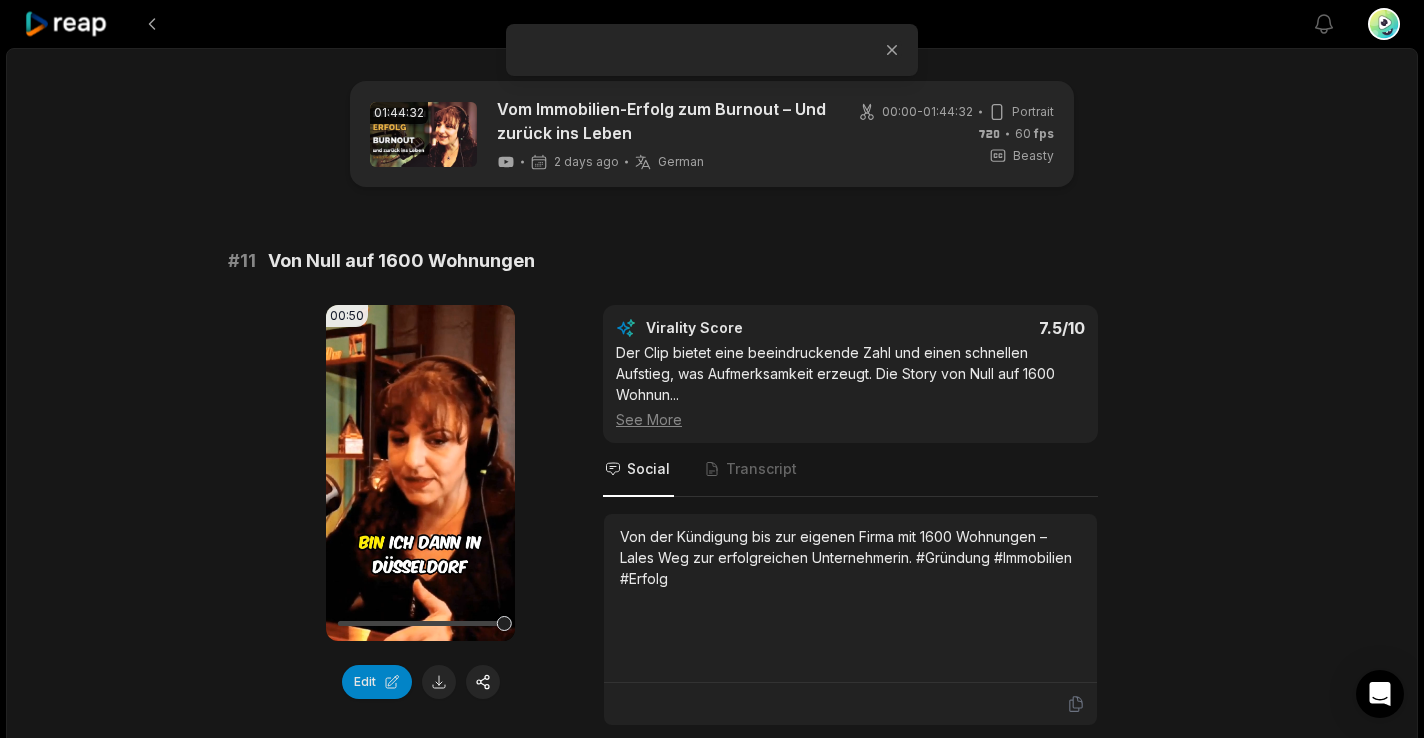 scroll, scrollTop: 746, scrollLeft: 0, axis: vertical 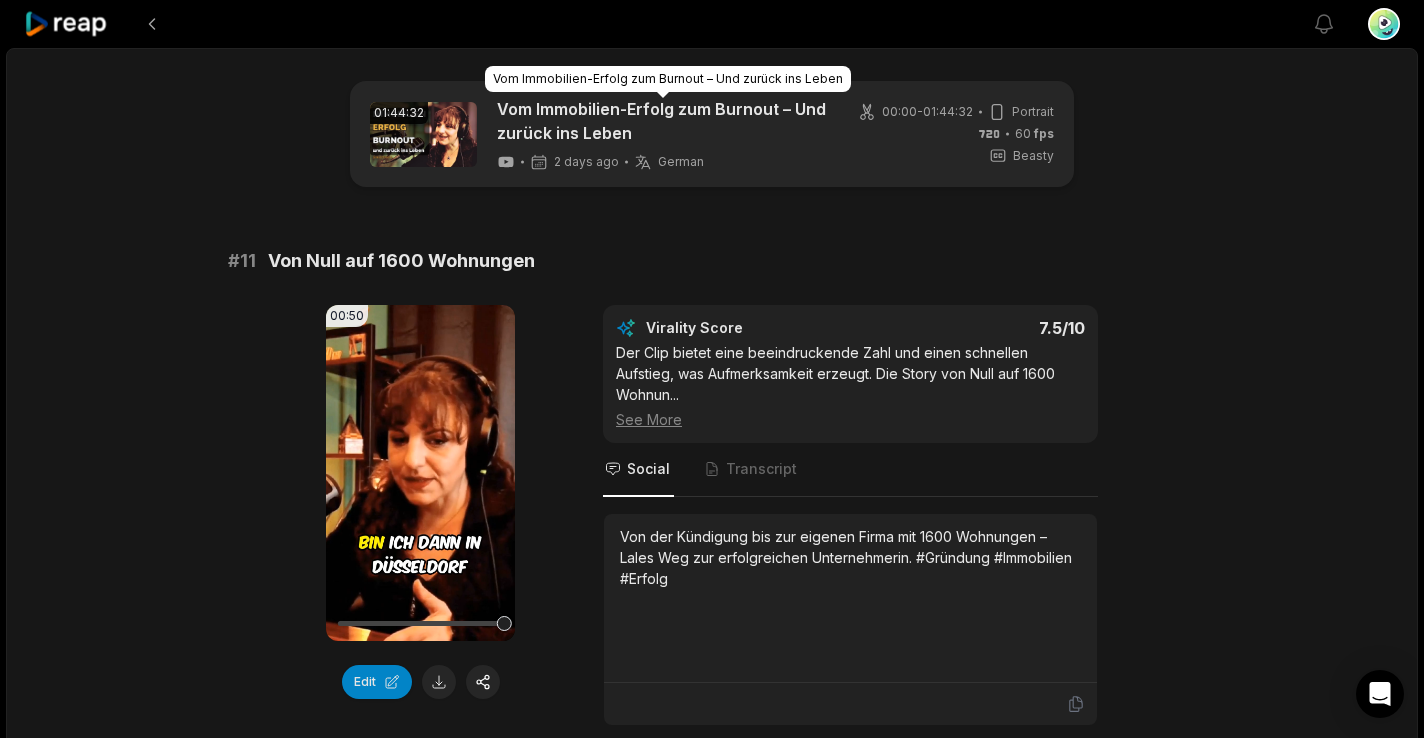 click on "Vom Immobilien-Erfolg zum Burnout – Und zurück ins Leben" at bounding box center (665, 121) 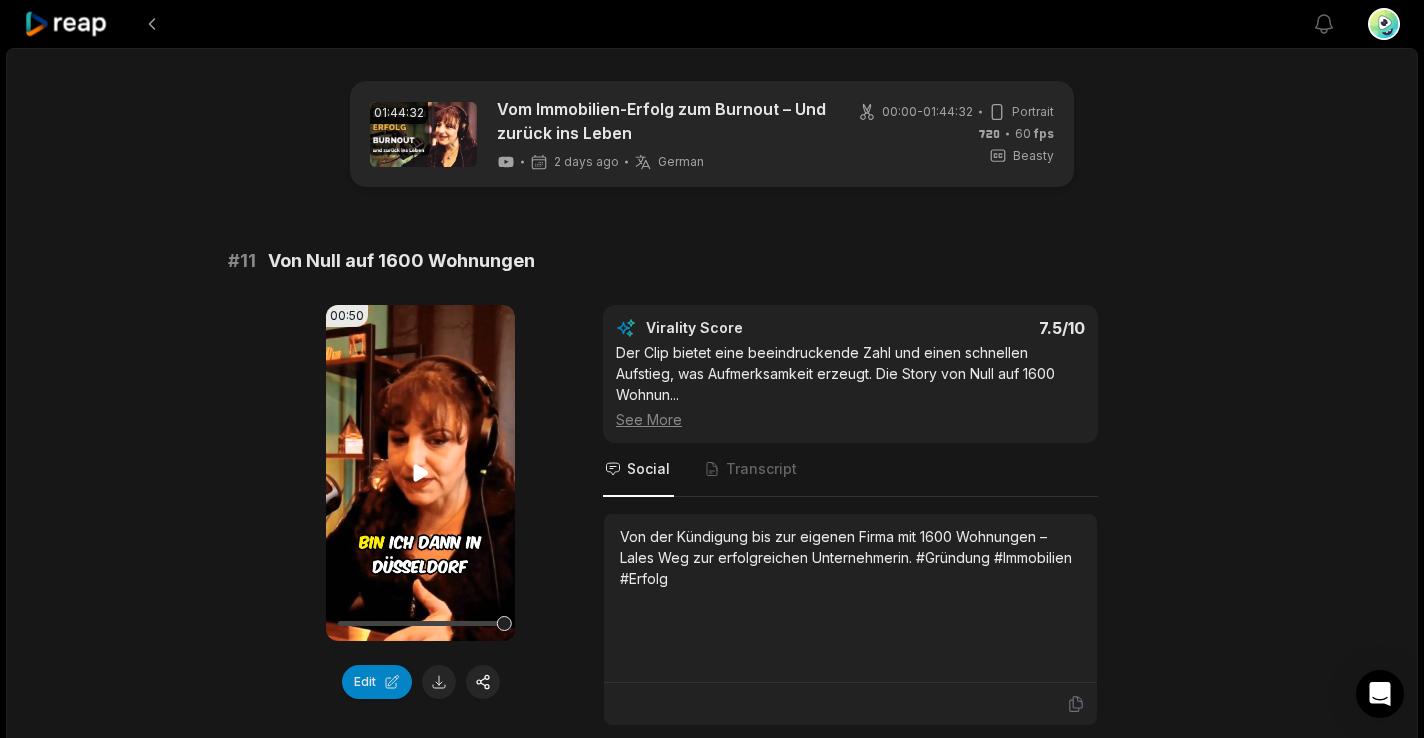 click 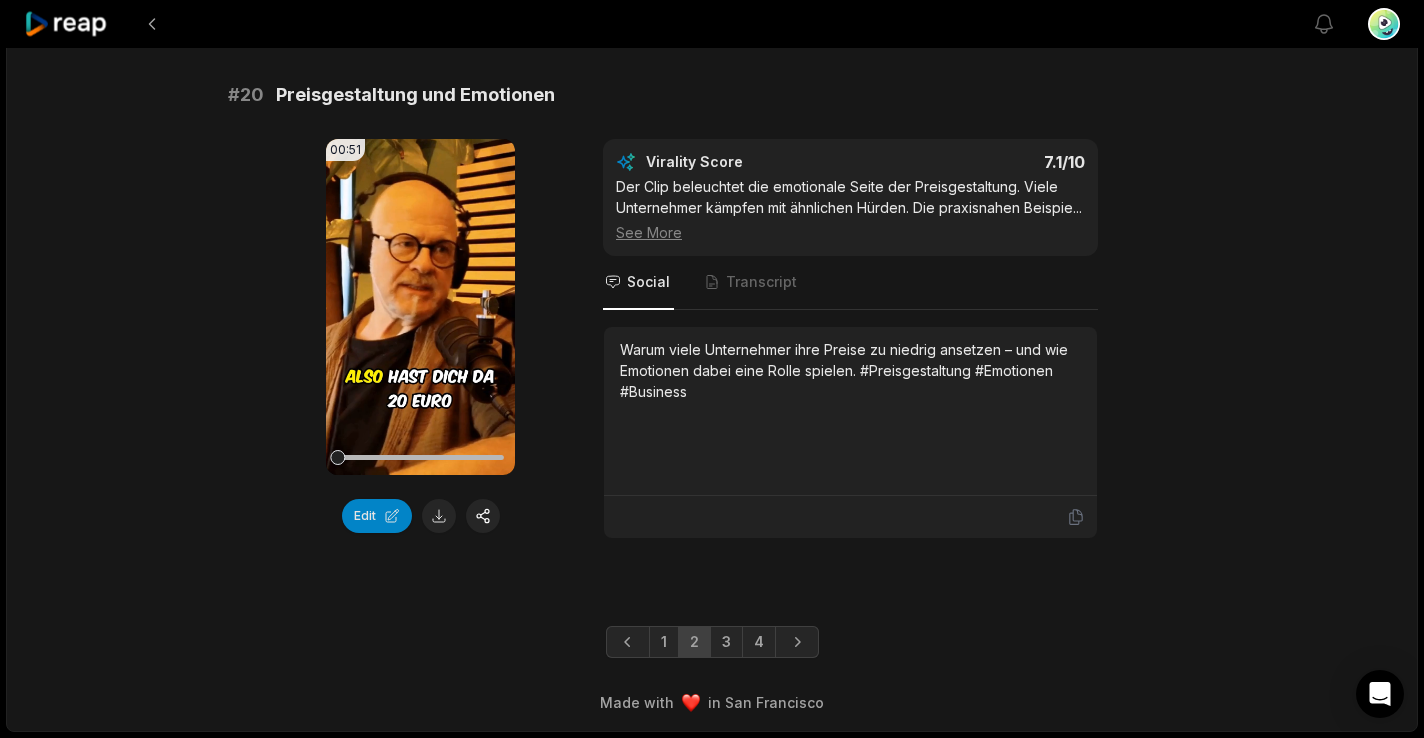 scroll, scrollTop: 5515, scrollLeft: 0, axis: vertical 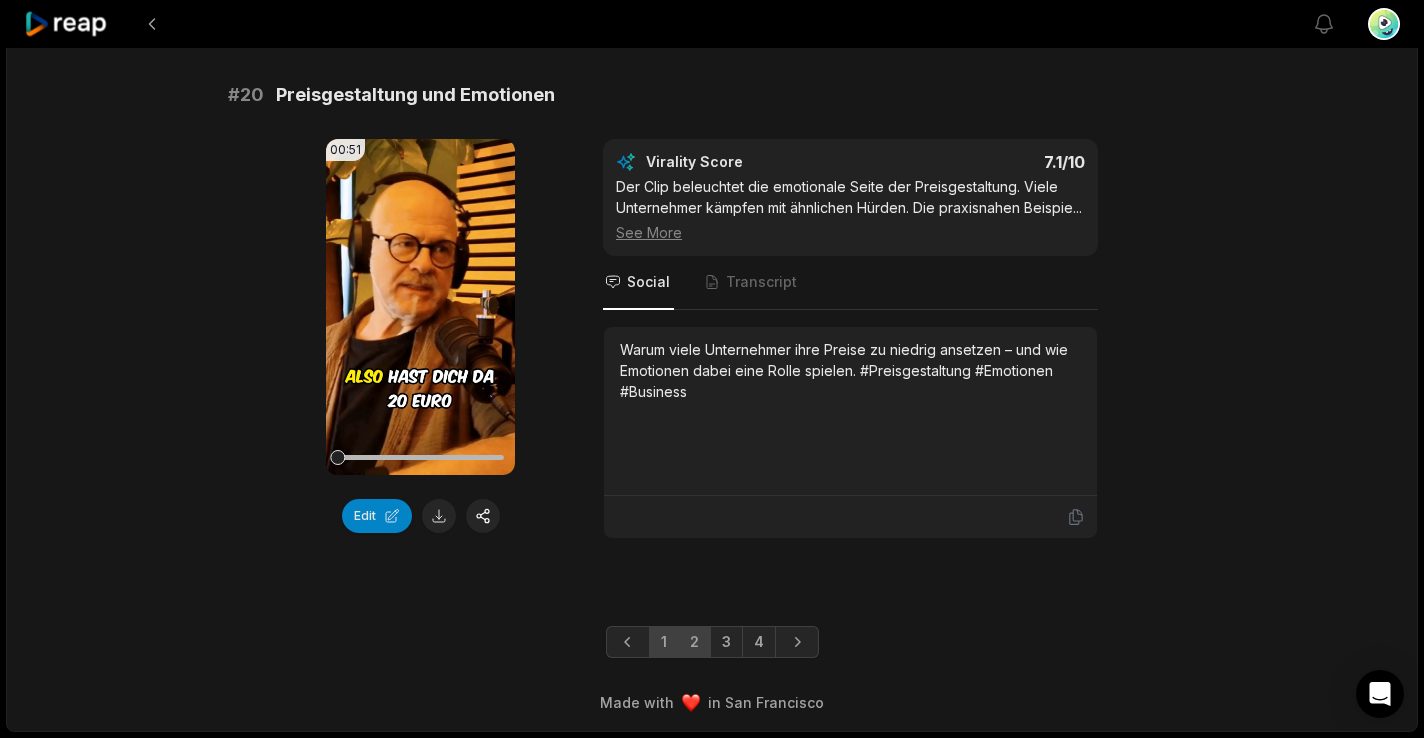 click on "1" at bounding box center [664, 642] 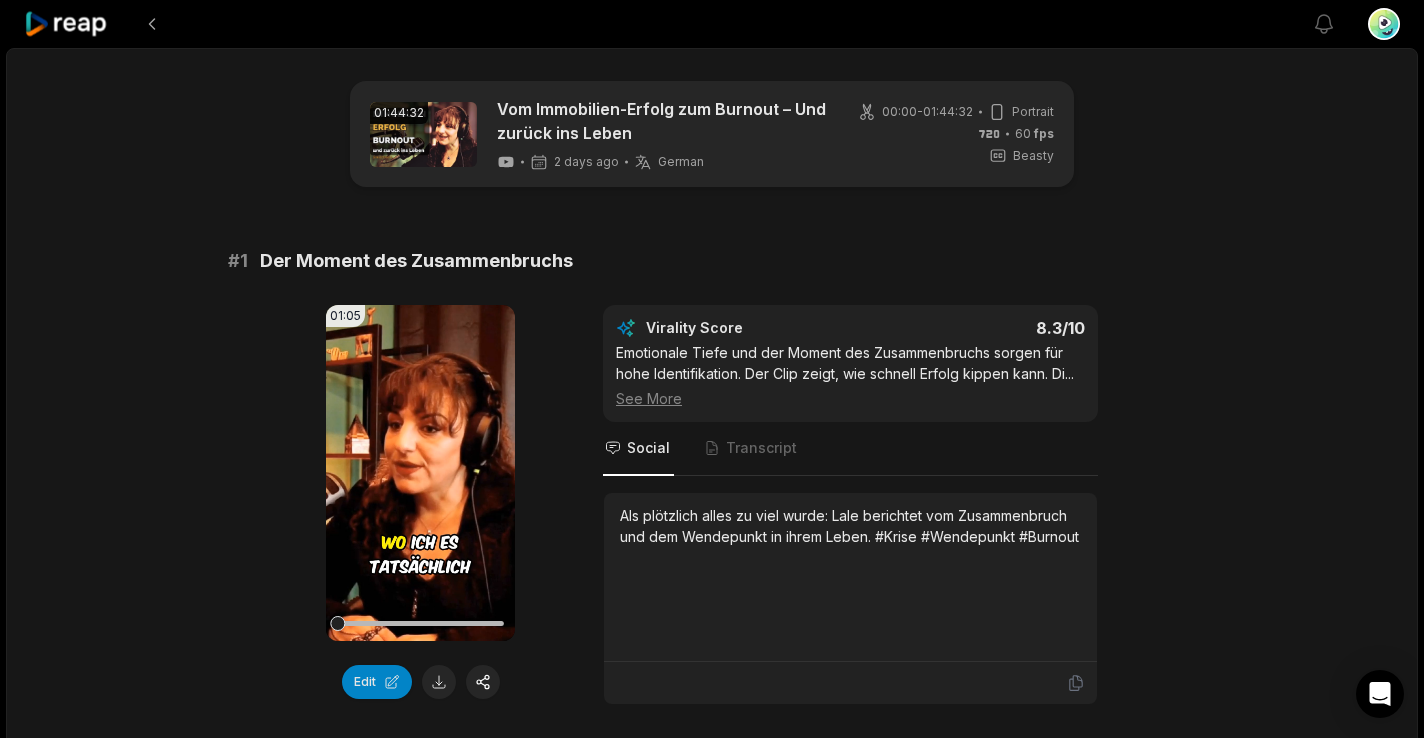 scroll, scrollTop: 5431, scrollLeft: 0, axis: vertical 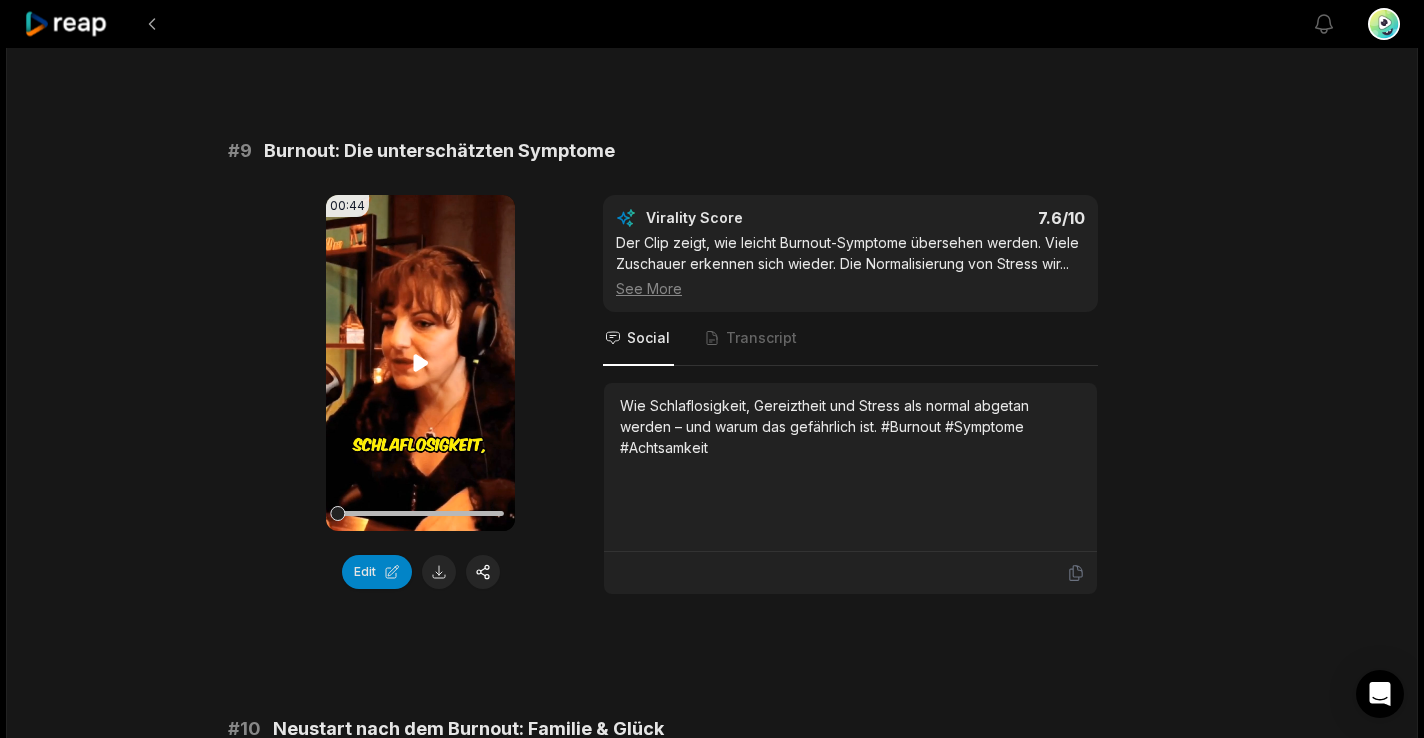click 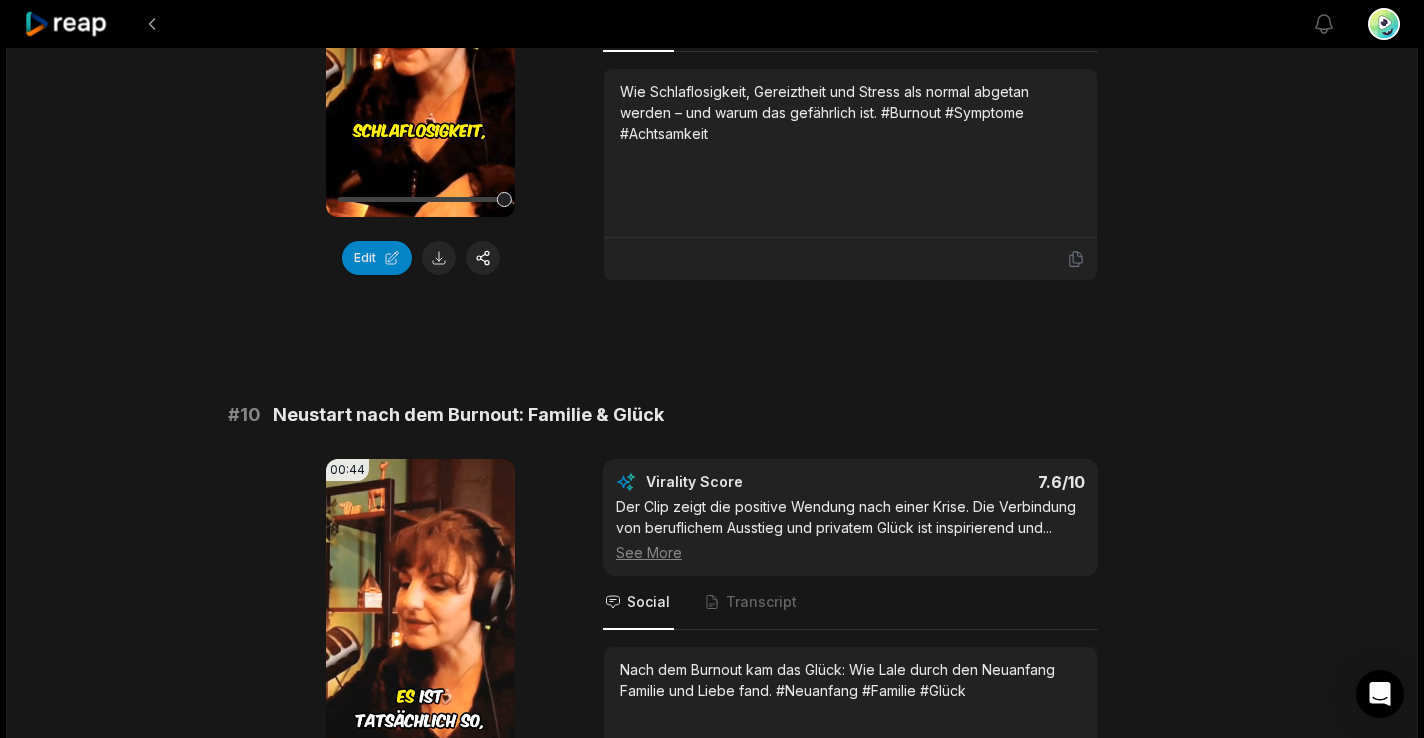 scroll, scrollTop: 5431, scrollLeft: 0, axis: vertical 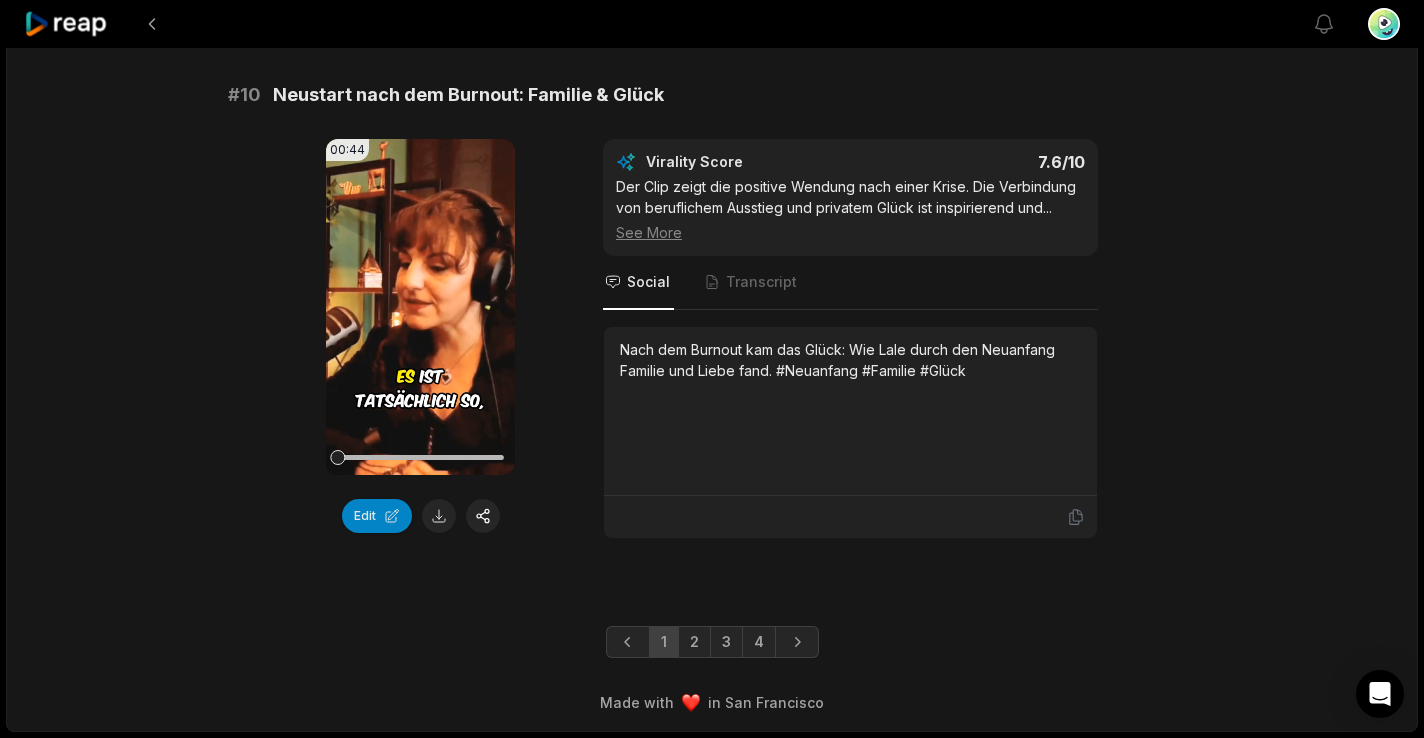 click on "2" at bounding box center [694, 642] 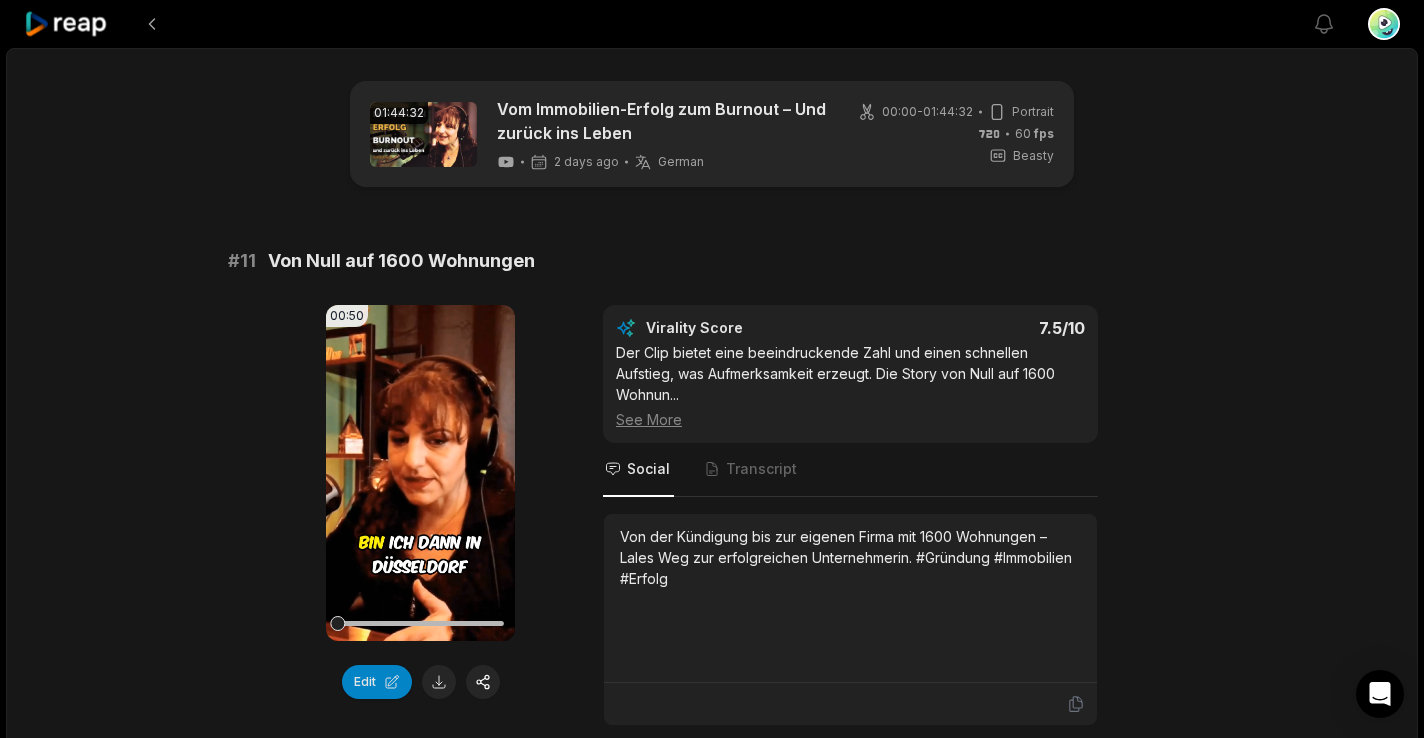scroll, scrollTop: 5515, scrollLeft: 0, axis: vertical 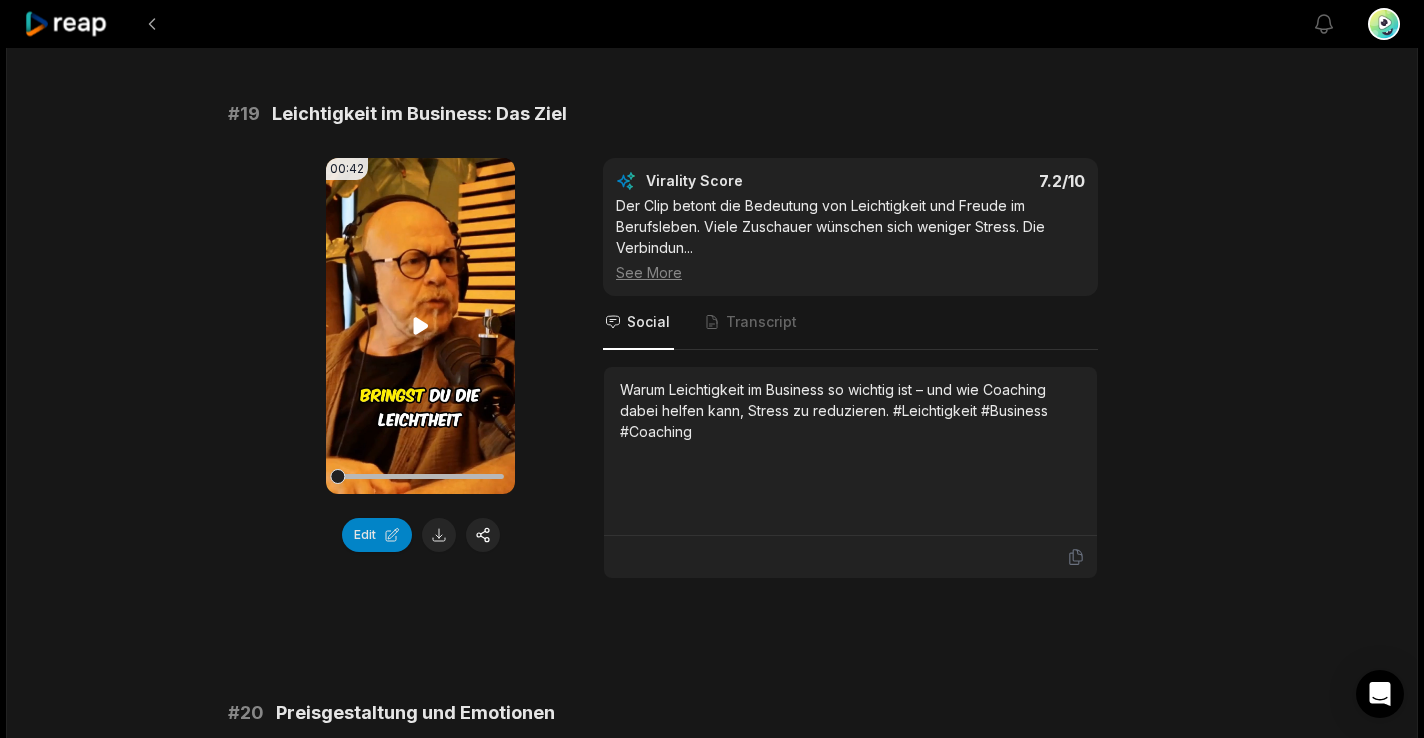 click 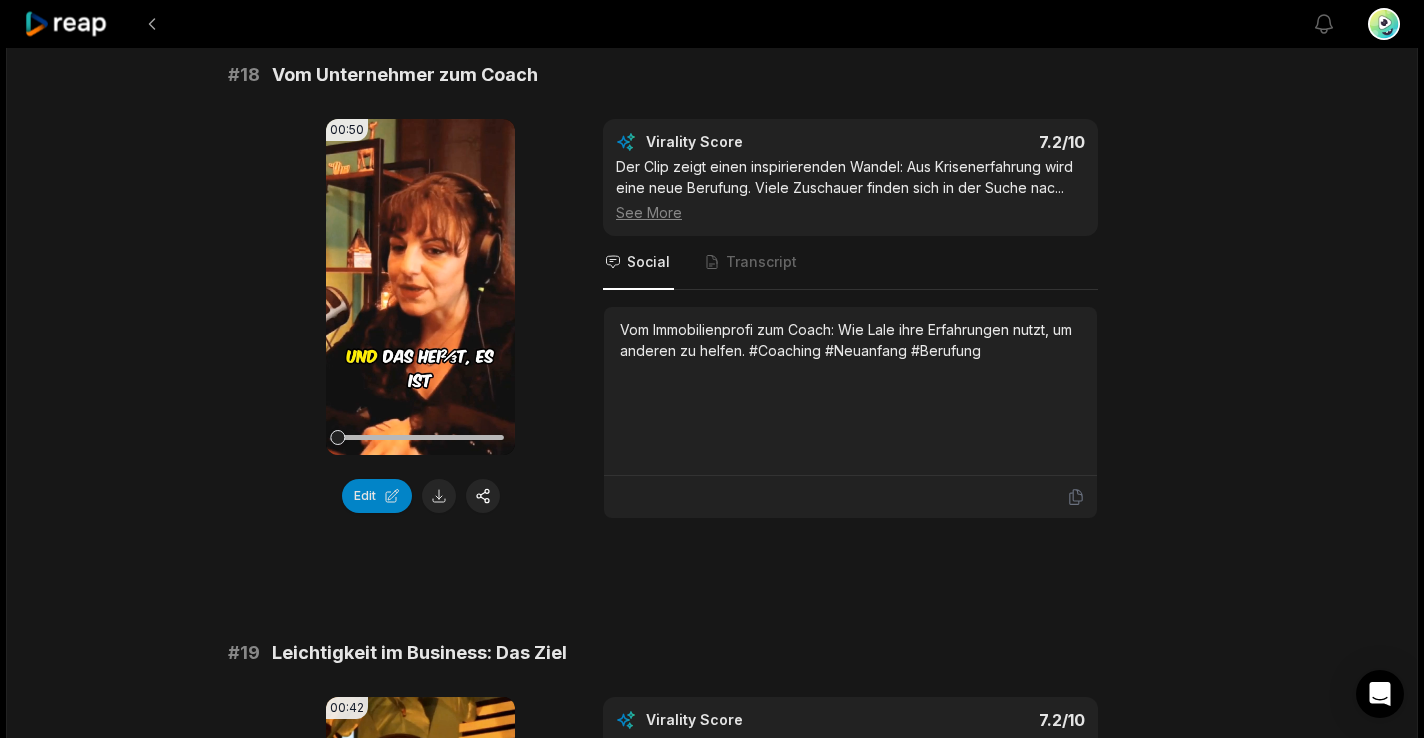 scroll, scrollTop: 4311, scrollLeft: 0, axis: vertical 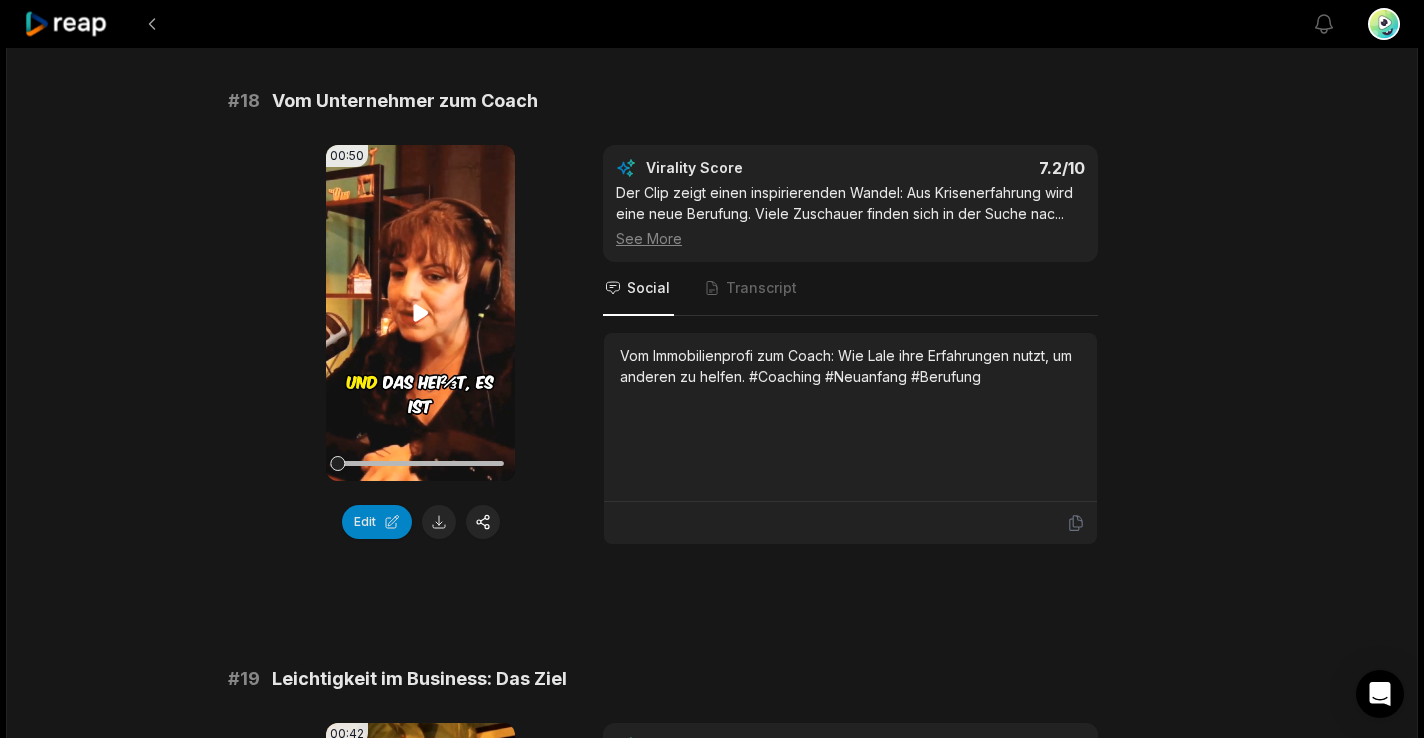 click 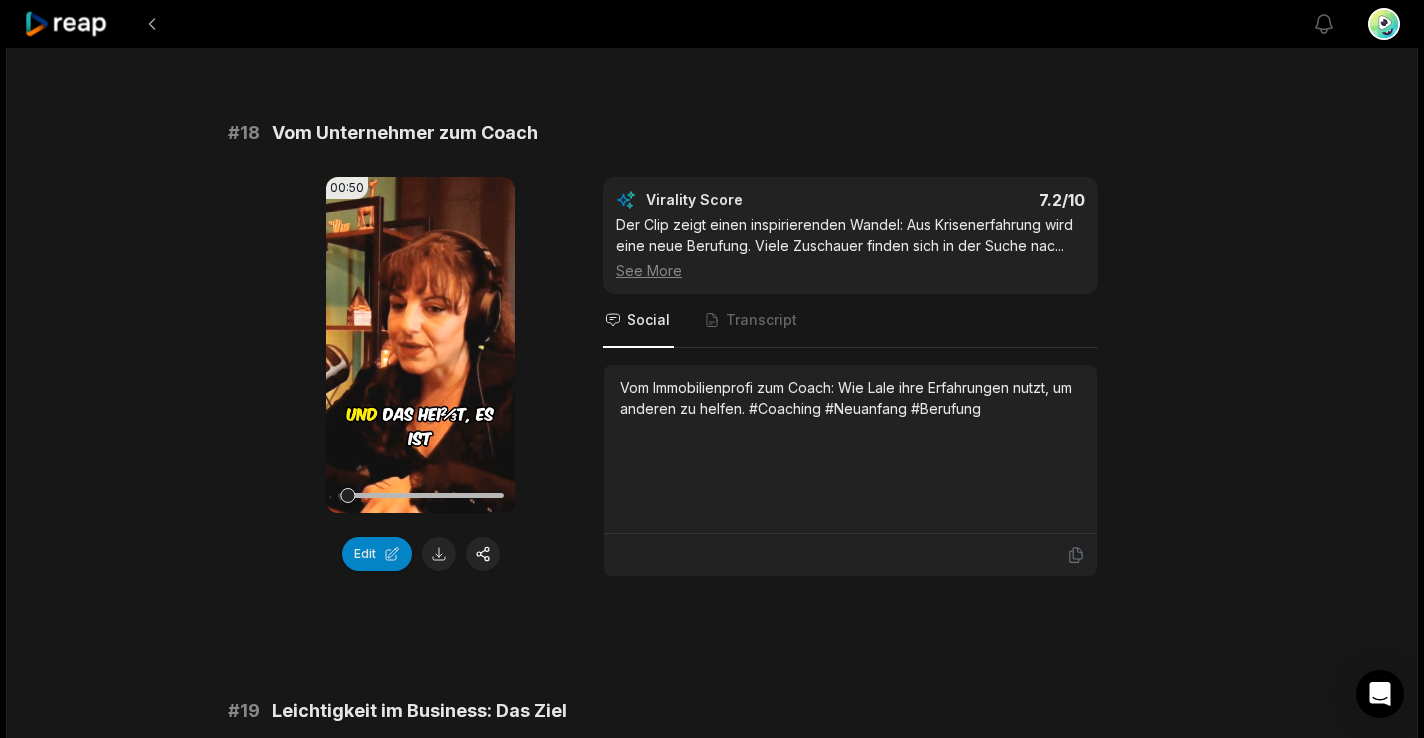 scroll, scrollTop: 4278, scrollLeft: 0, axis: vertical 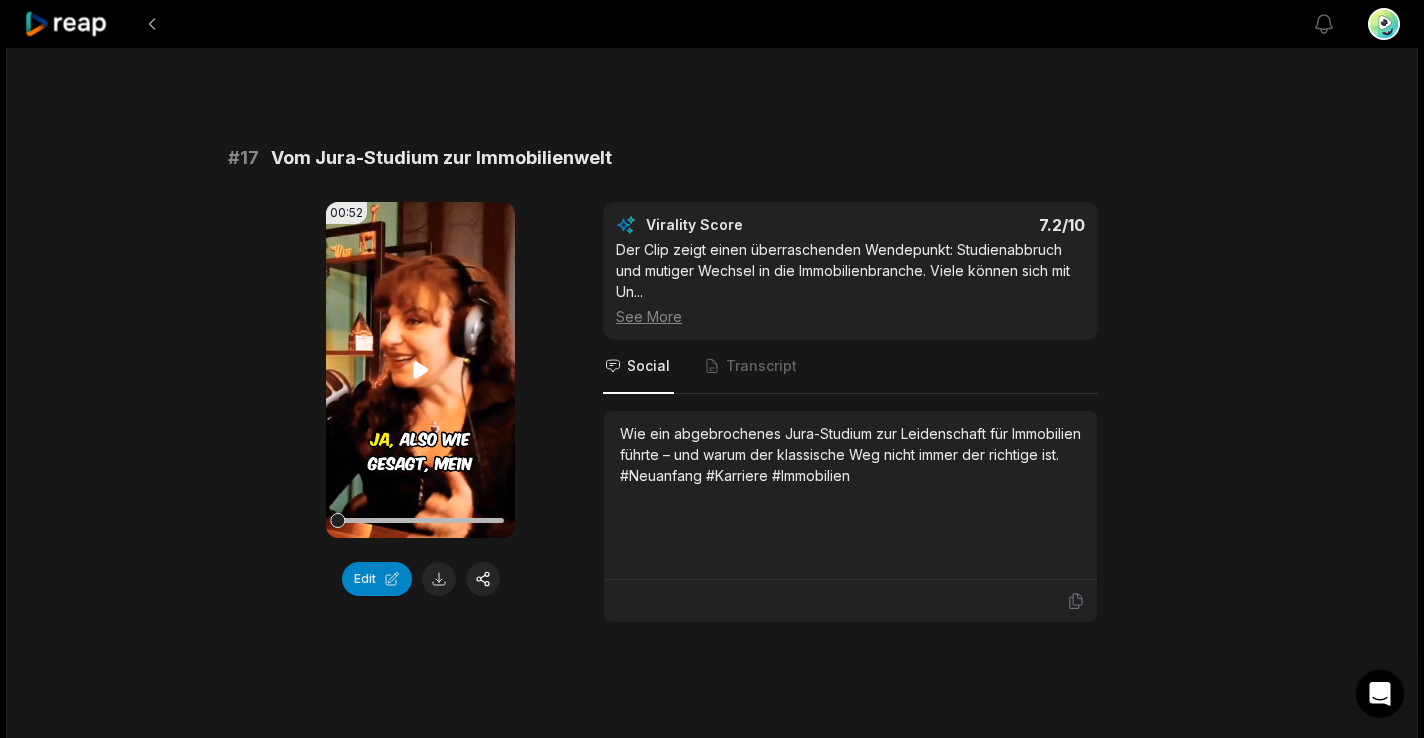 click 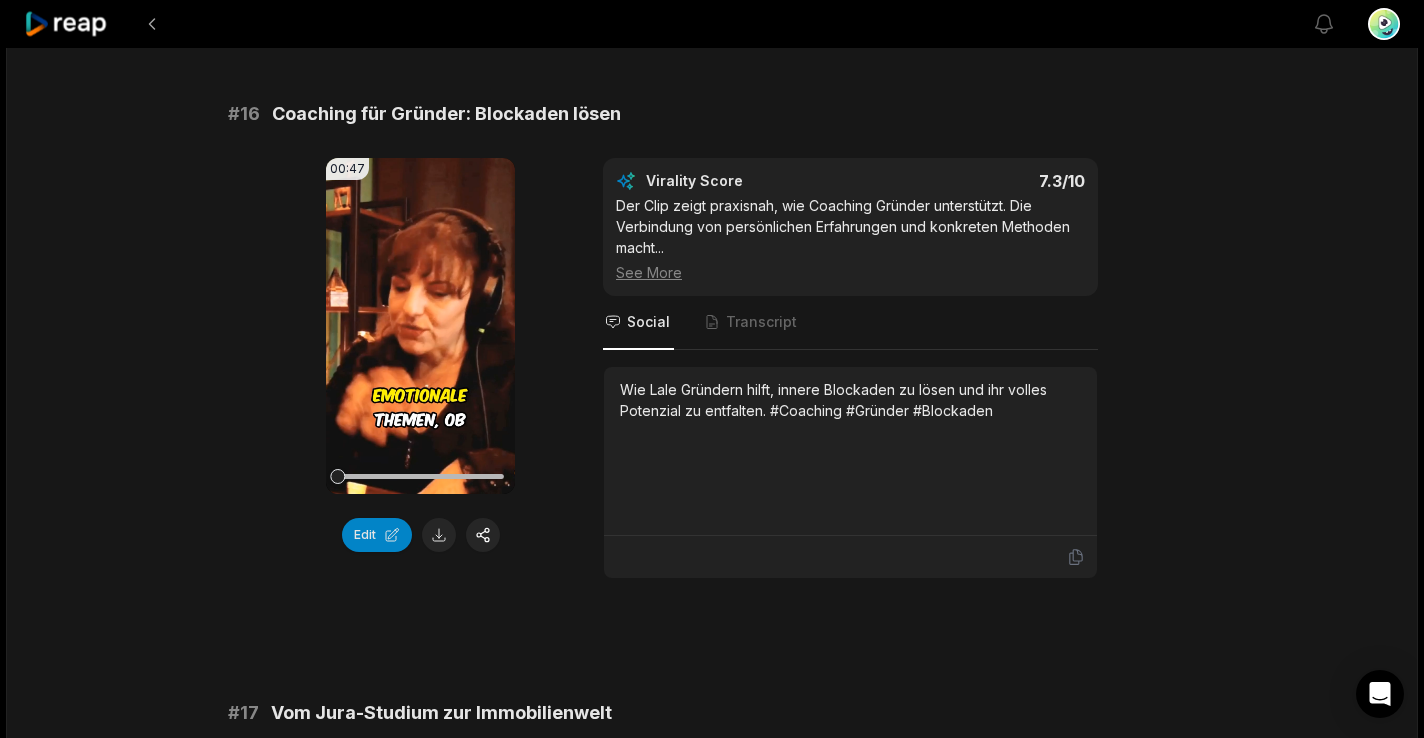 scroll, scrollTop: 3053, scrollLeft: 0, axis: vertical 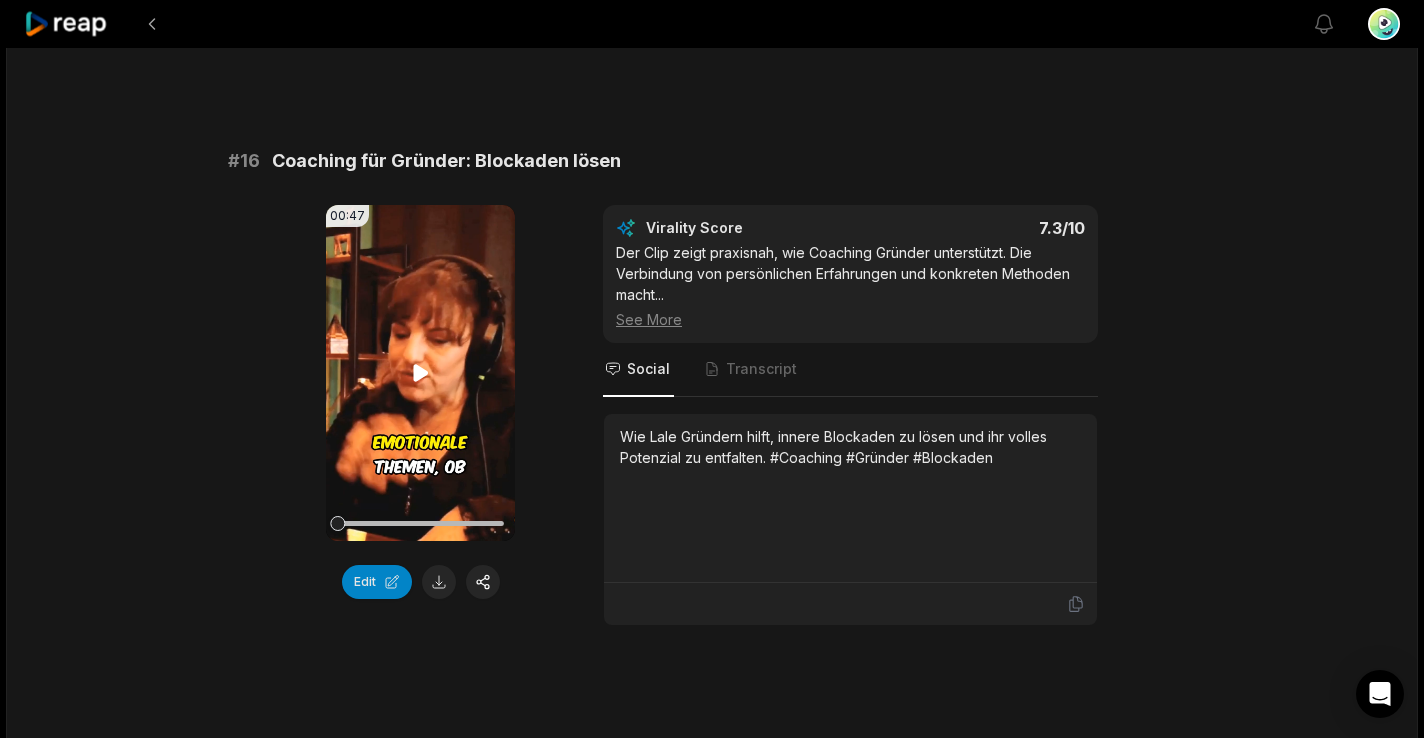 click on "Your browser does not support mp4 format." at bounding box center [420, 373] 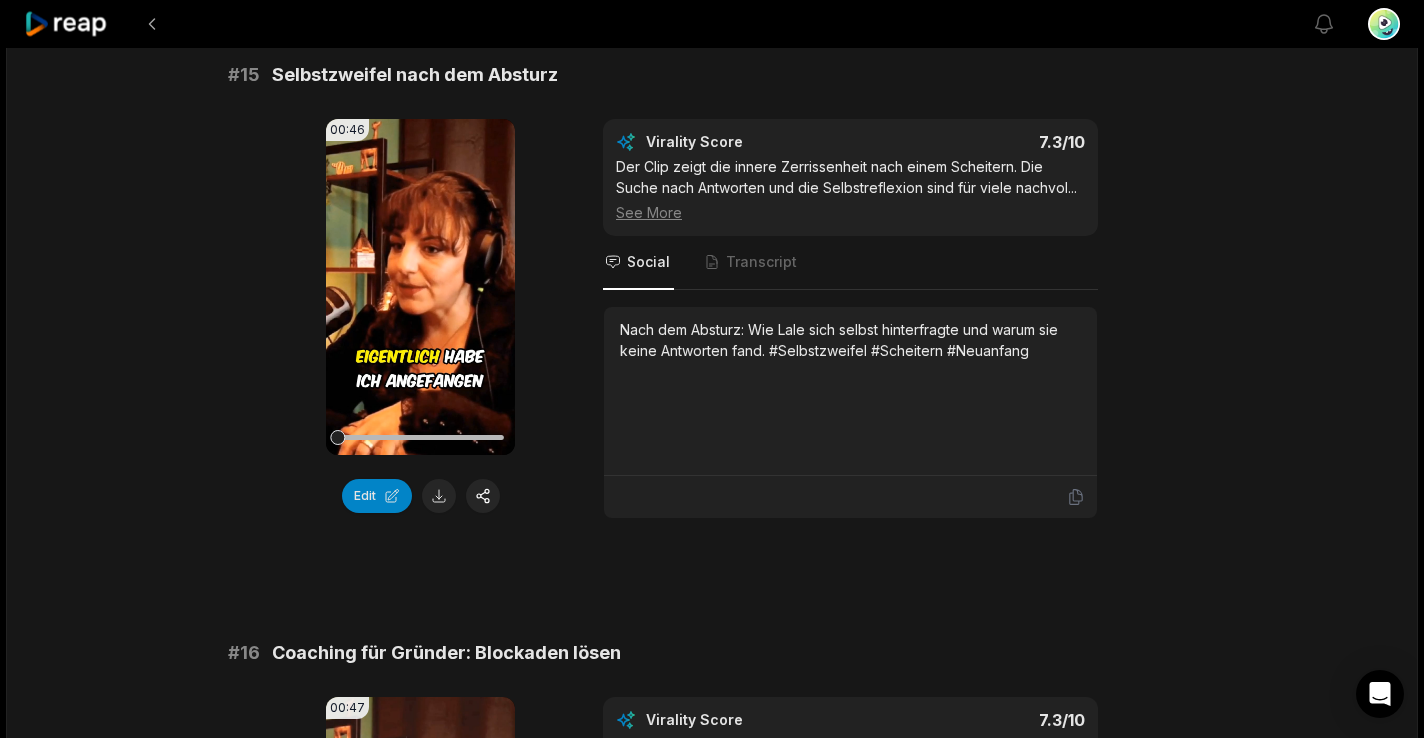 scroll, scrollTop: 2555, scrollLeft: 0, axis: vertical 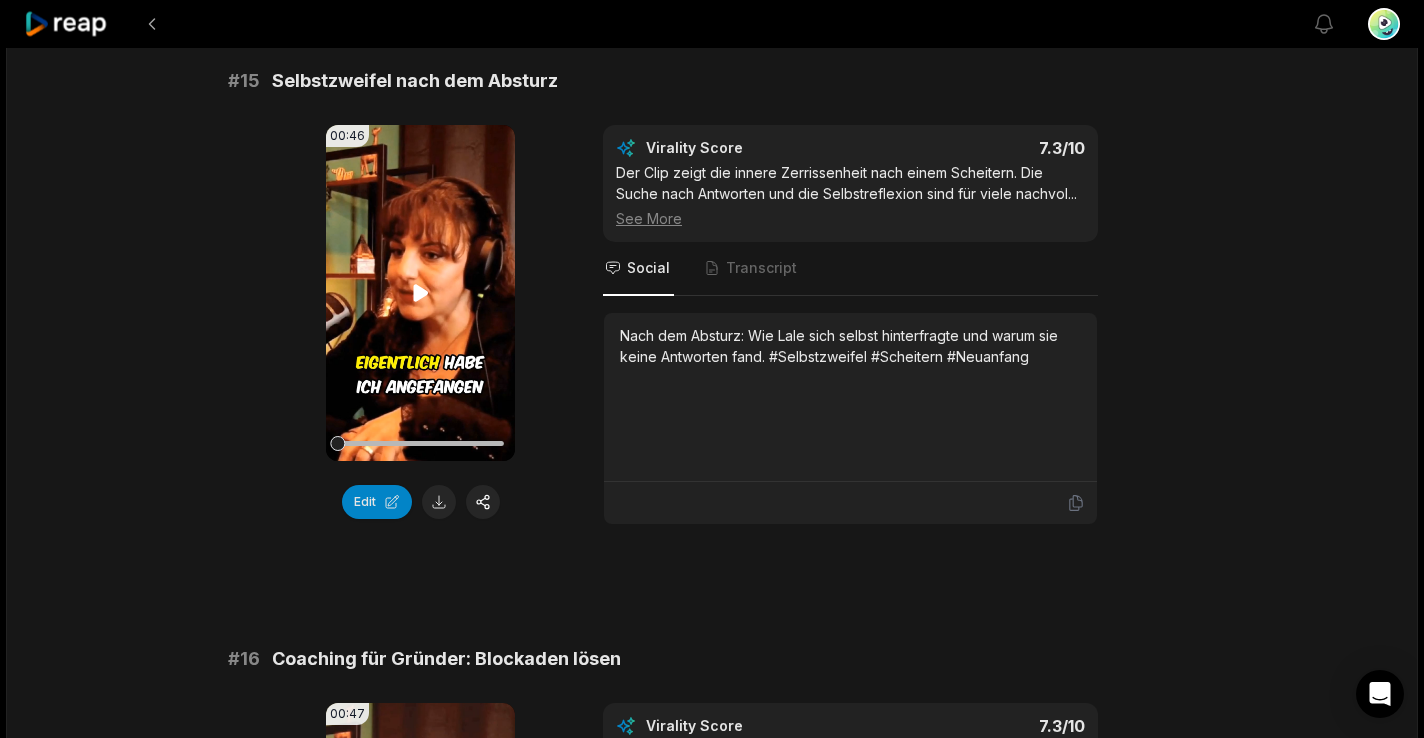 click 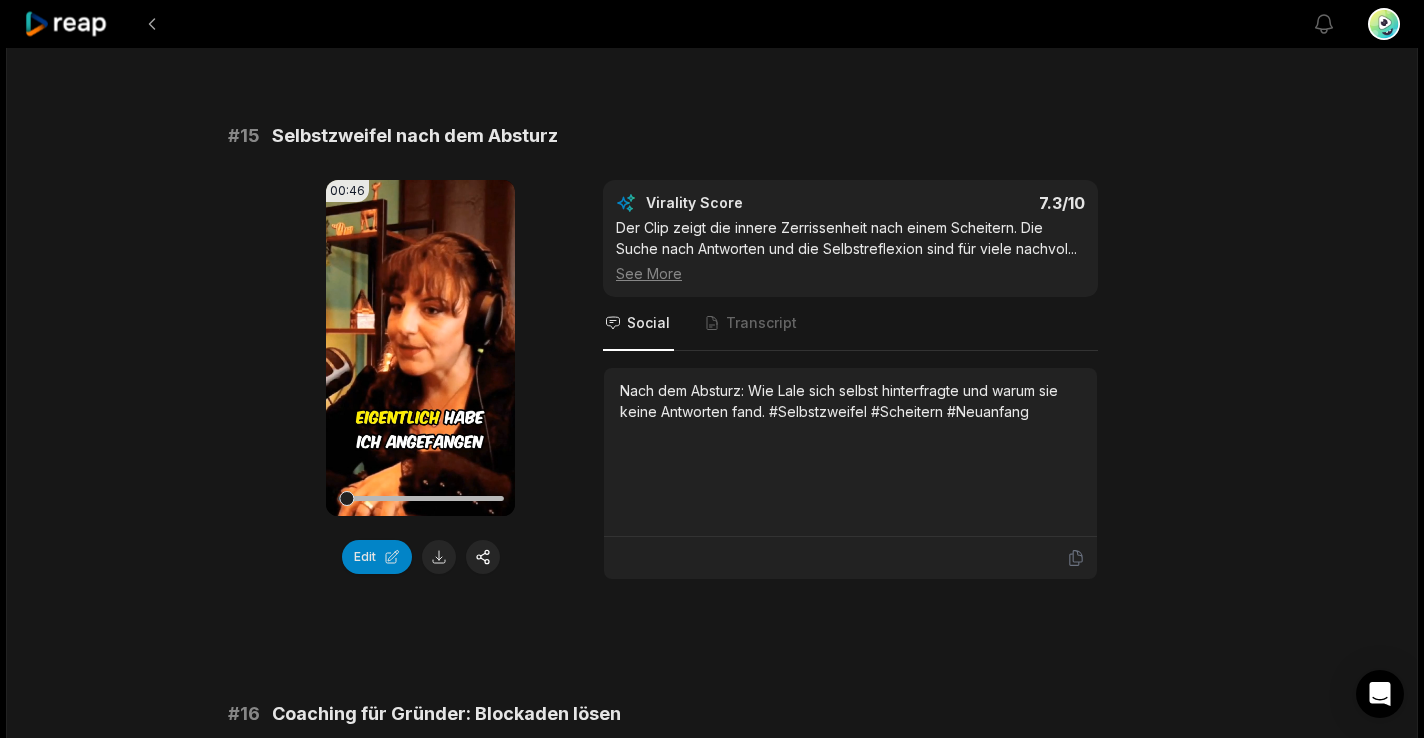 scroll, scrollTop: 2493, scrollLeft: 0, axis: vertical 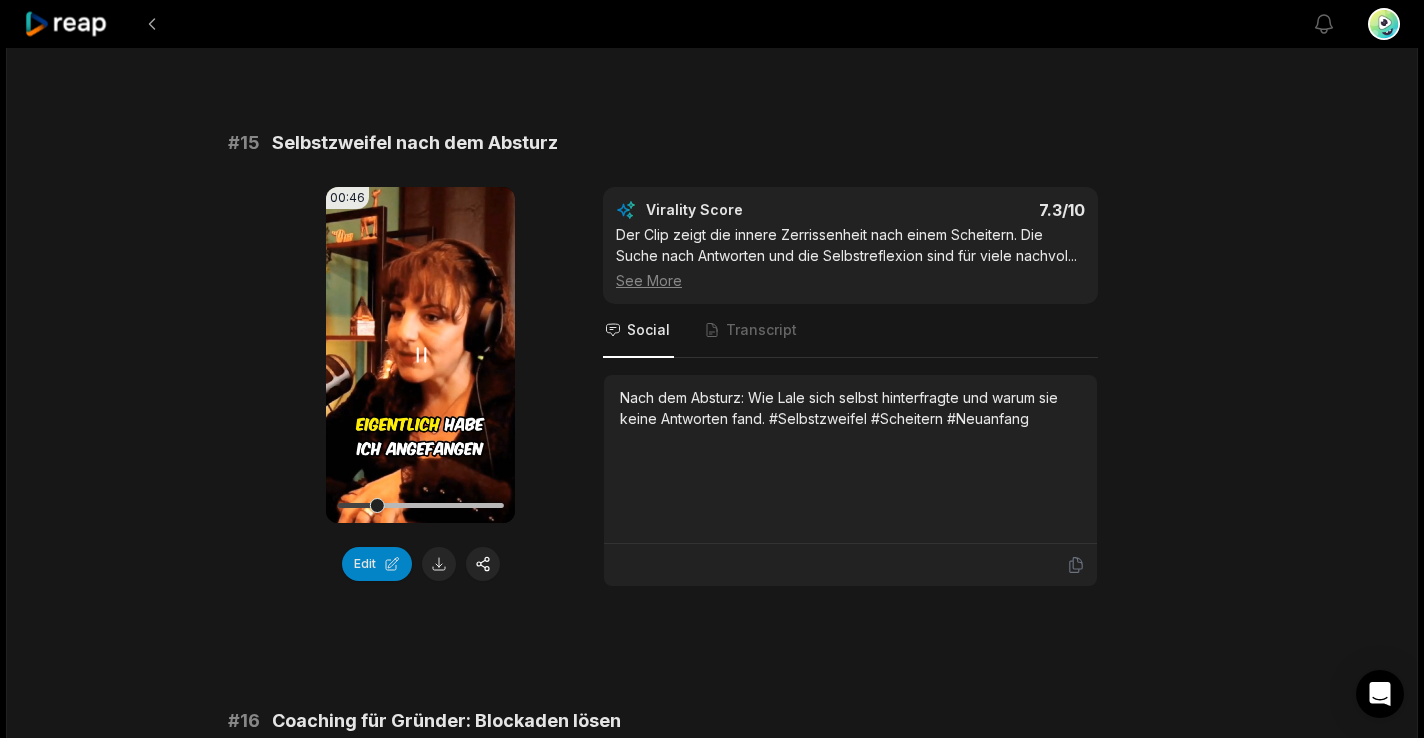 click 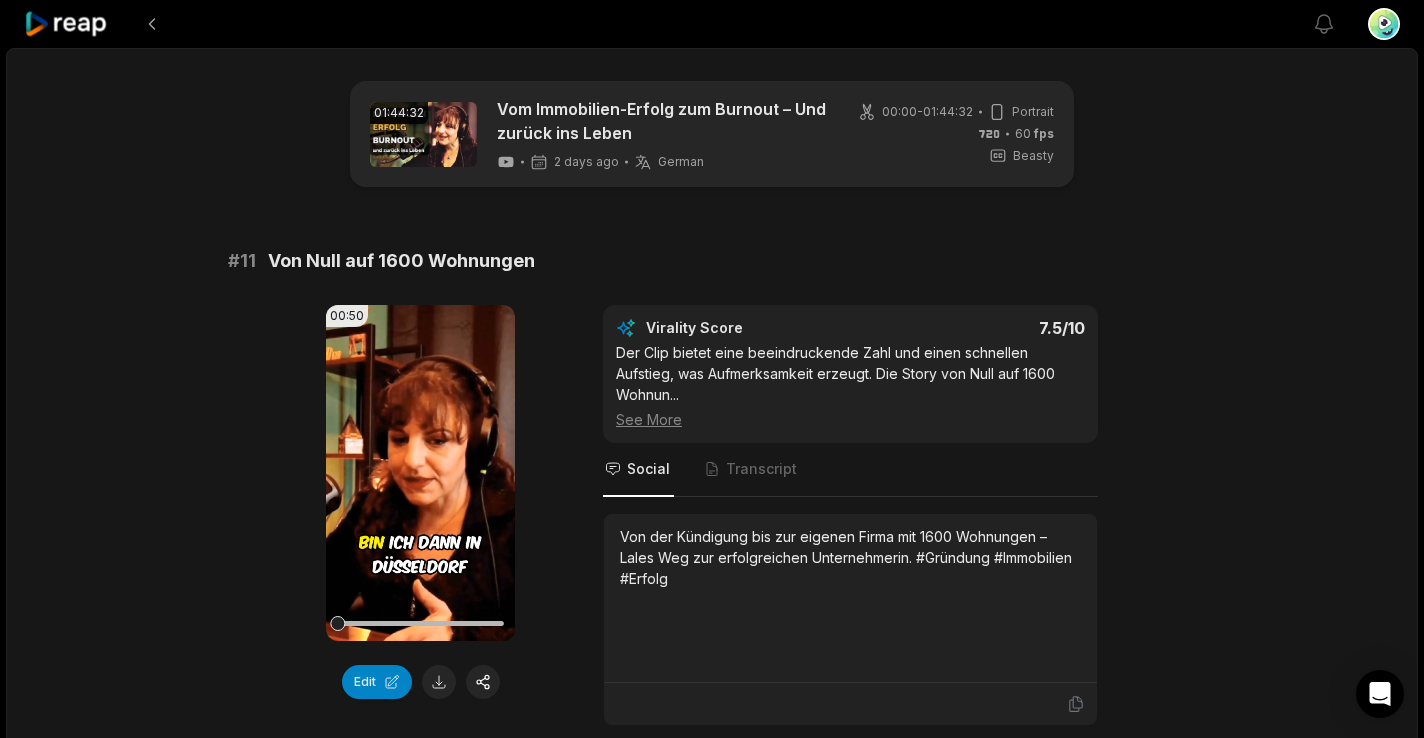 scroll, scrollTop: 2493, scrollLeft: 0, axis: vertical 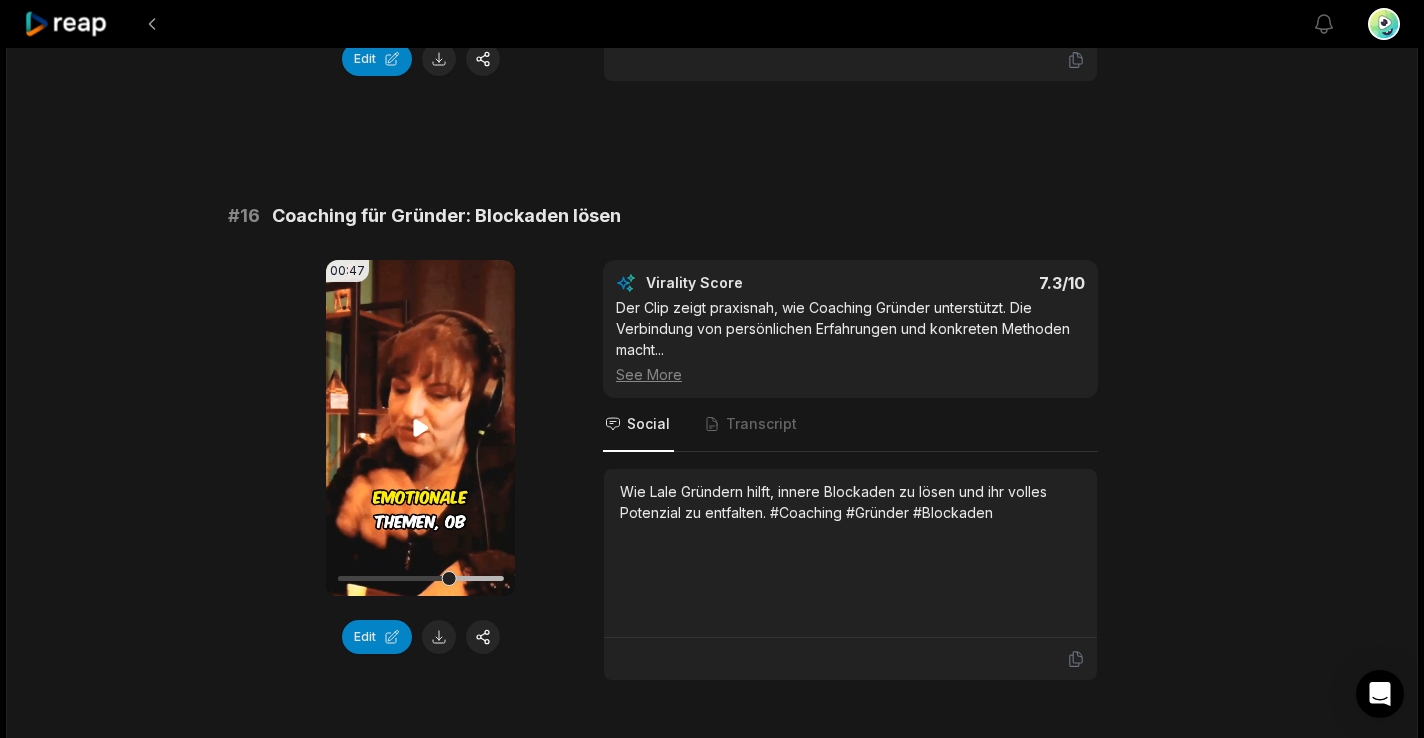 click 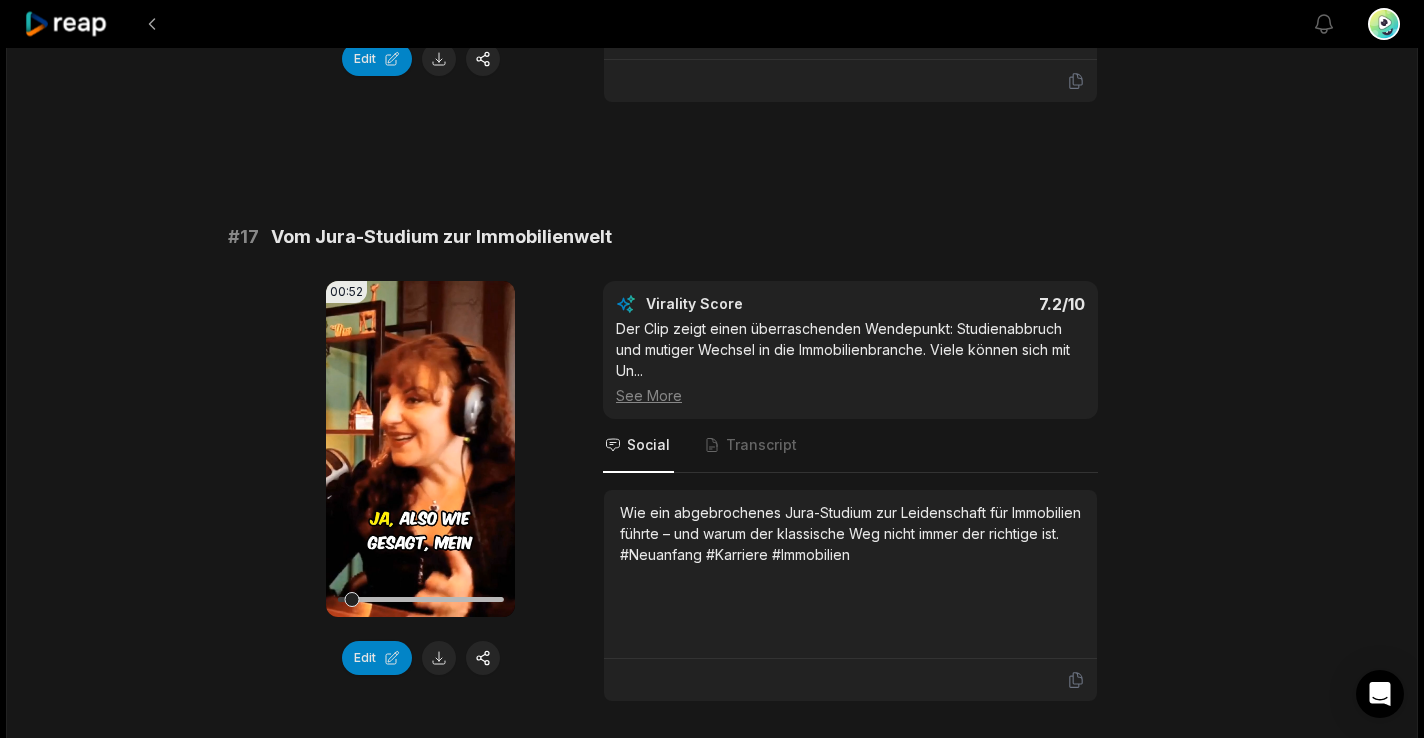 scroll, scrollTop: 3577, scrollLeft: 0, axis: vertical 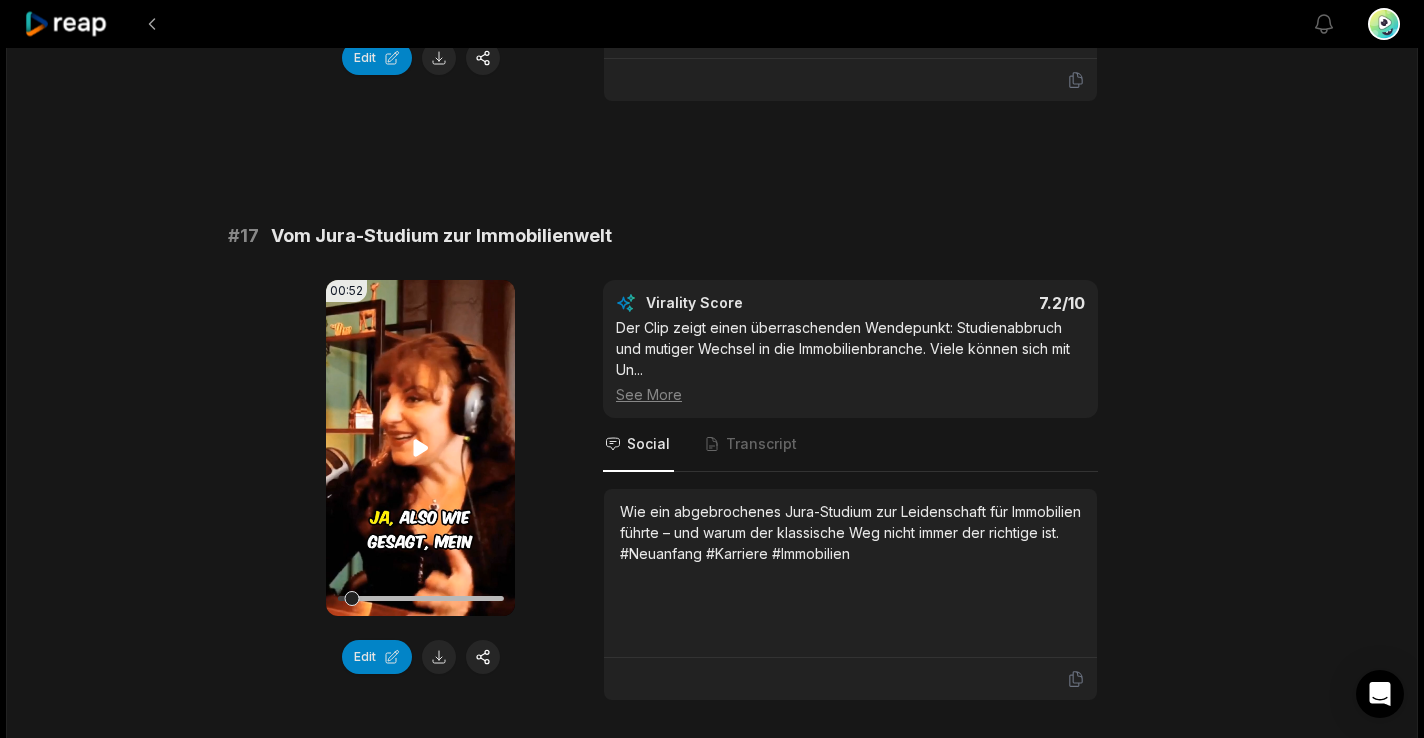 click 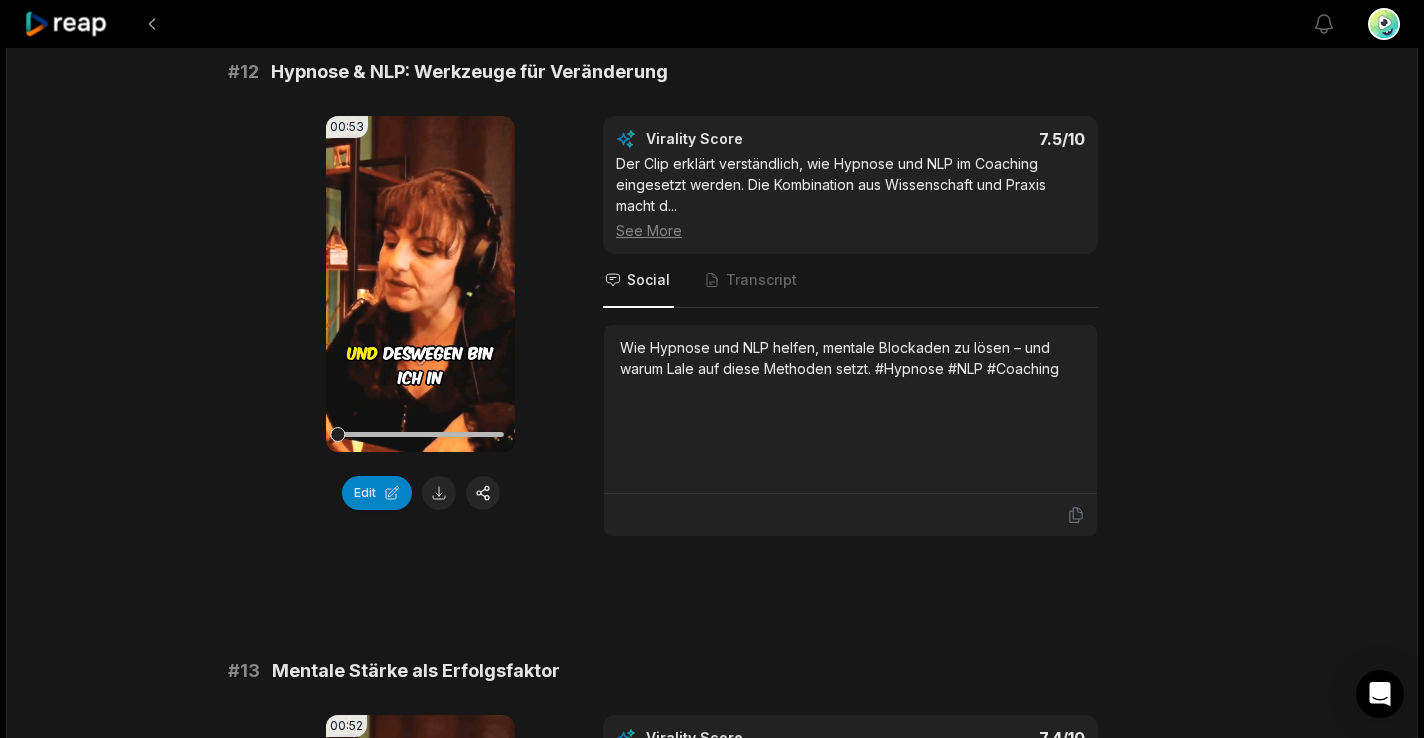 scroll, scrollTop: 782, scrollLeft: 0, axis: vertical 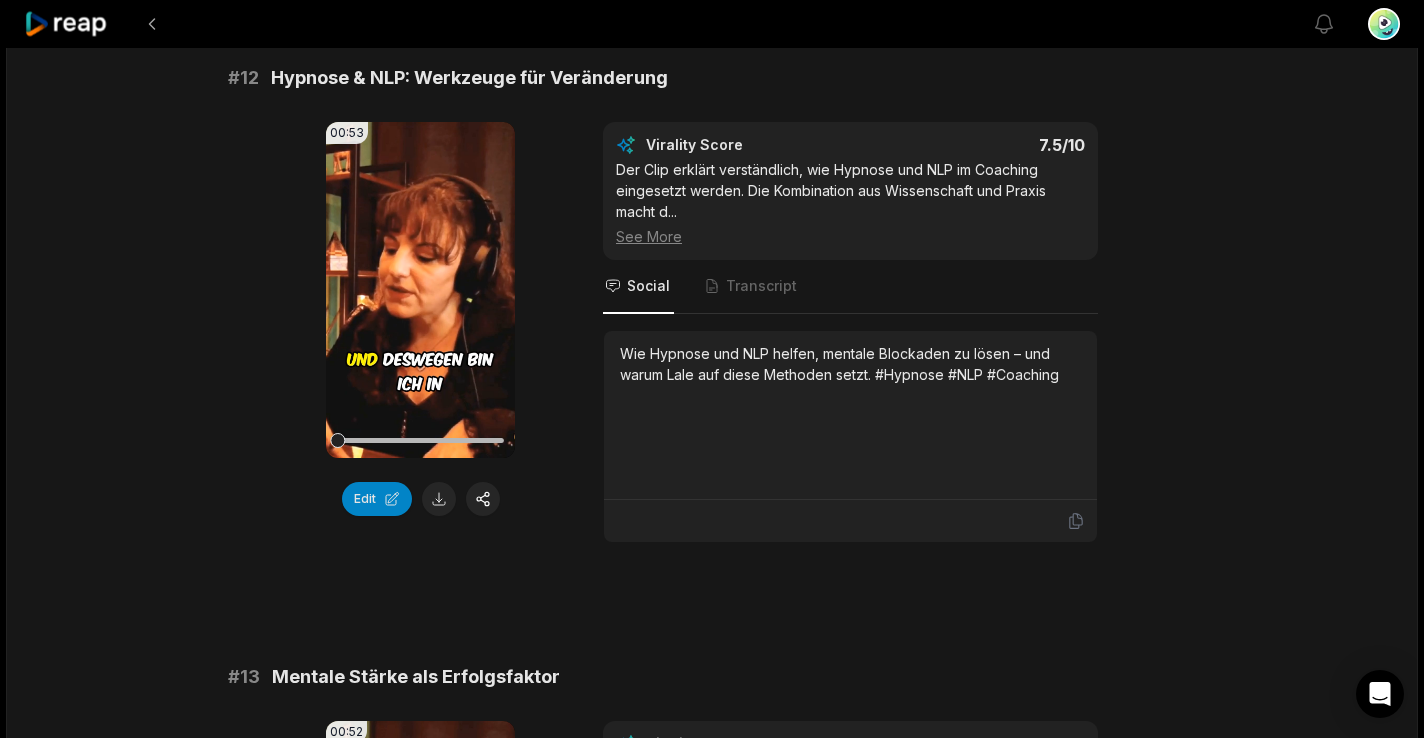 click on "00:53 Your browser does not support mp4 format. Edit Virality Score 7.5 /10 Der Clip erklärt verständlich, wie Hypnose und NLP im Coaching eingesetzt werden. Die Kombination aus Wissenschaft und Praxis macht d ...   See More Social Transcript Wie Hypnose und NLP helfen, mentale Blockaden zu lösen – und warum Lale auf diese Methoden setzt. #Hypnose #NLP #Coaching" at bounding box center [712, 332] 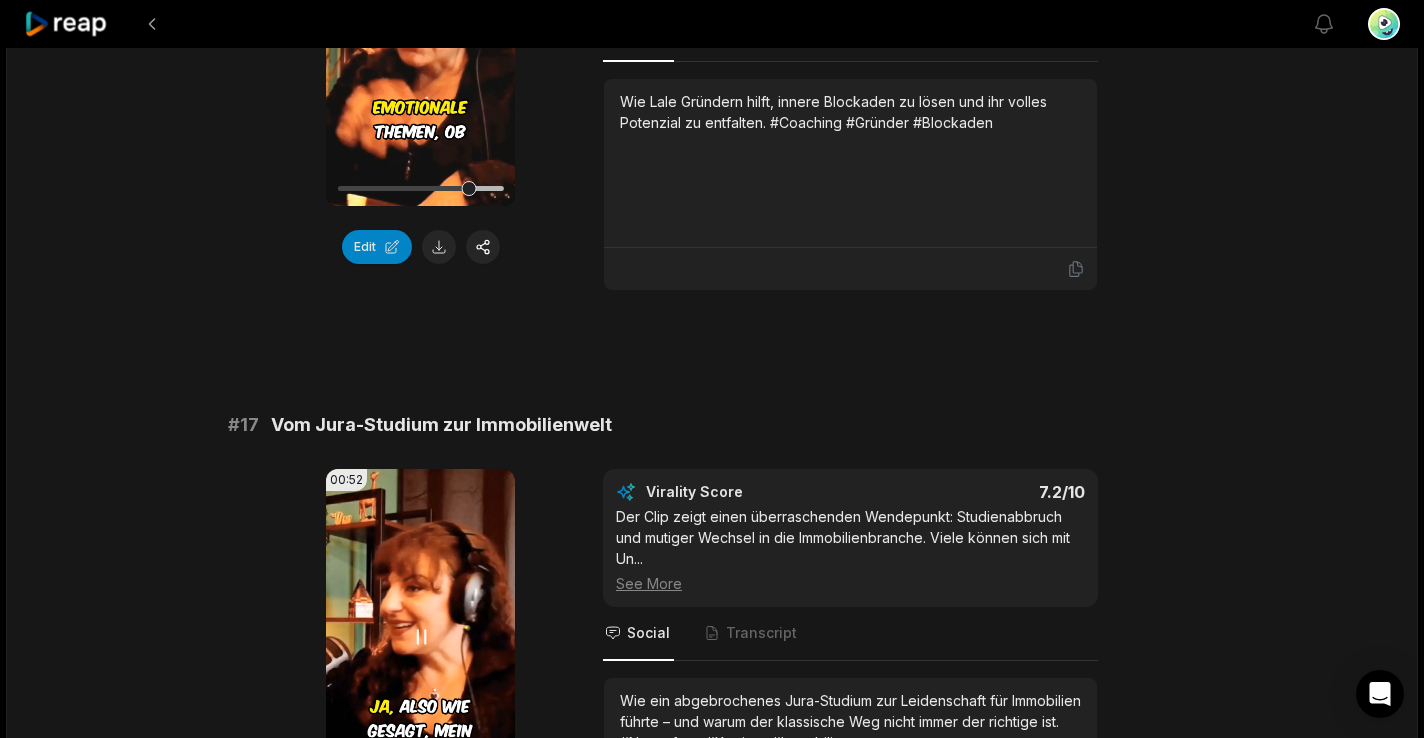 scroll, scrollTop: 3390, scrollLeft: 0, axis: vertical 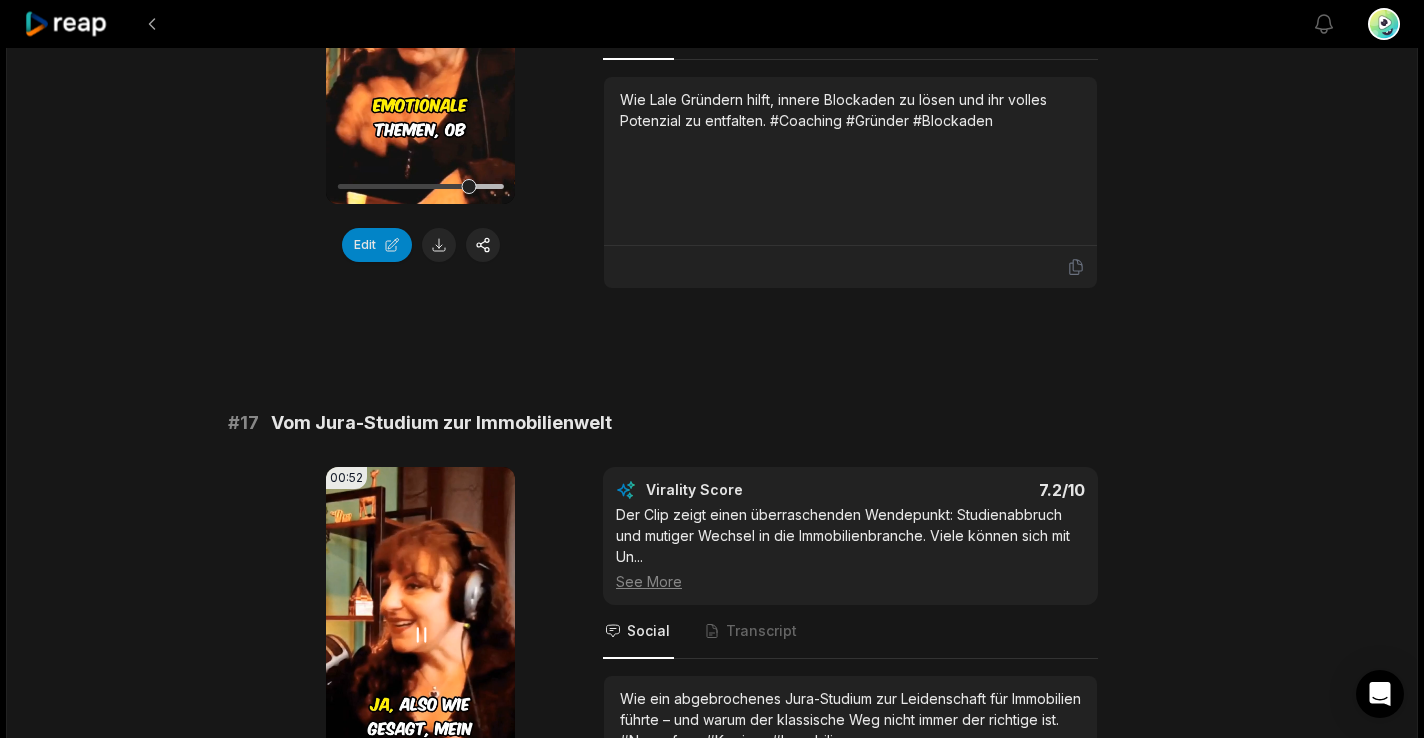 click 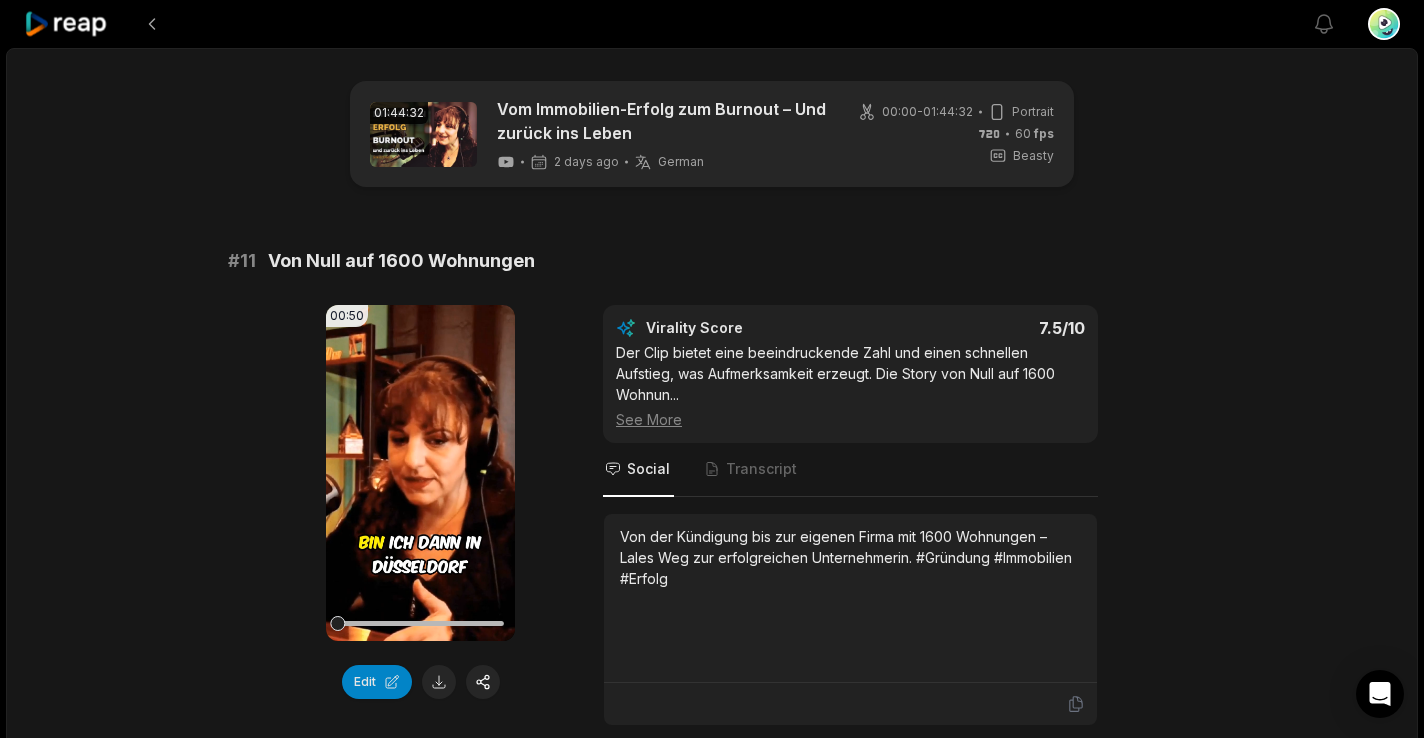 scroll, scrollTop: 3390, scrollLeft: 0, axis: vertical 